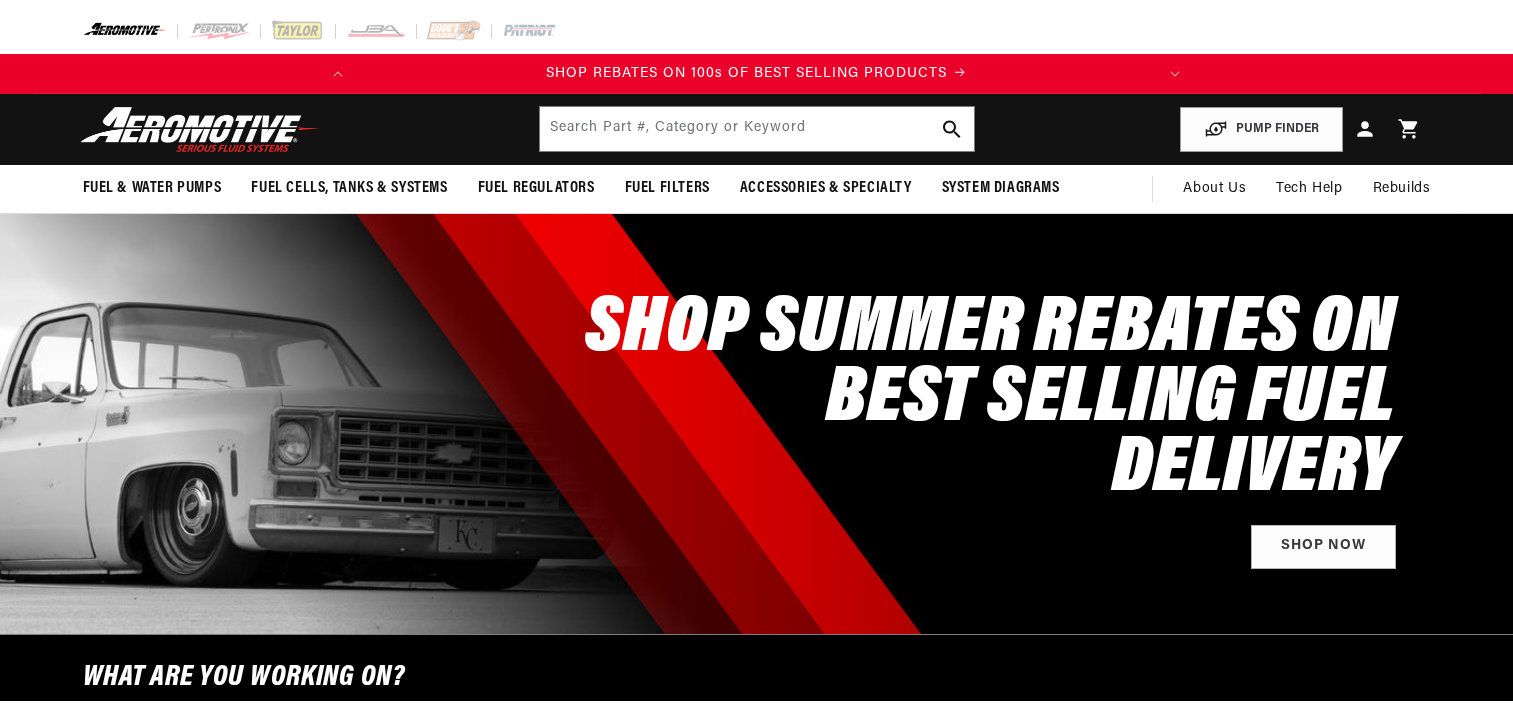 scroll, scrollTop: 0, scrollLeft: 0, axis: both 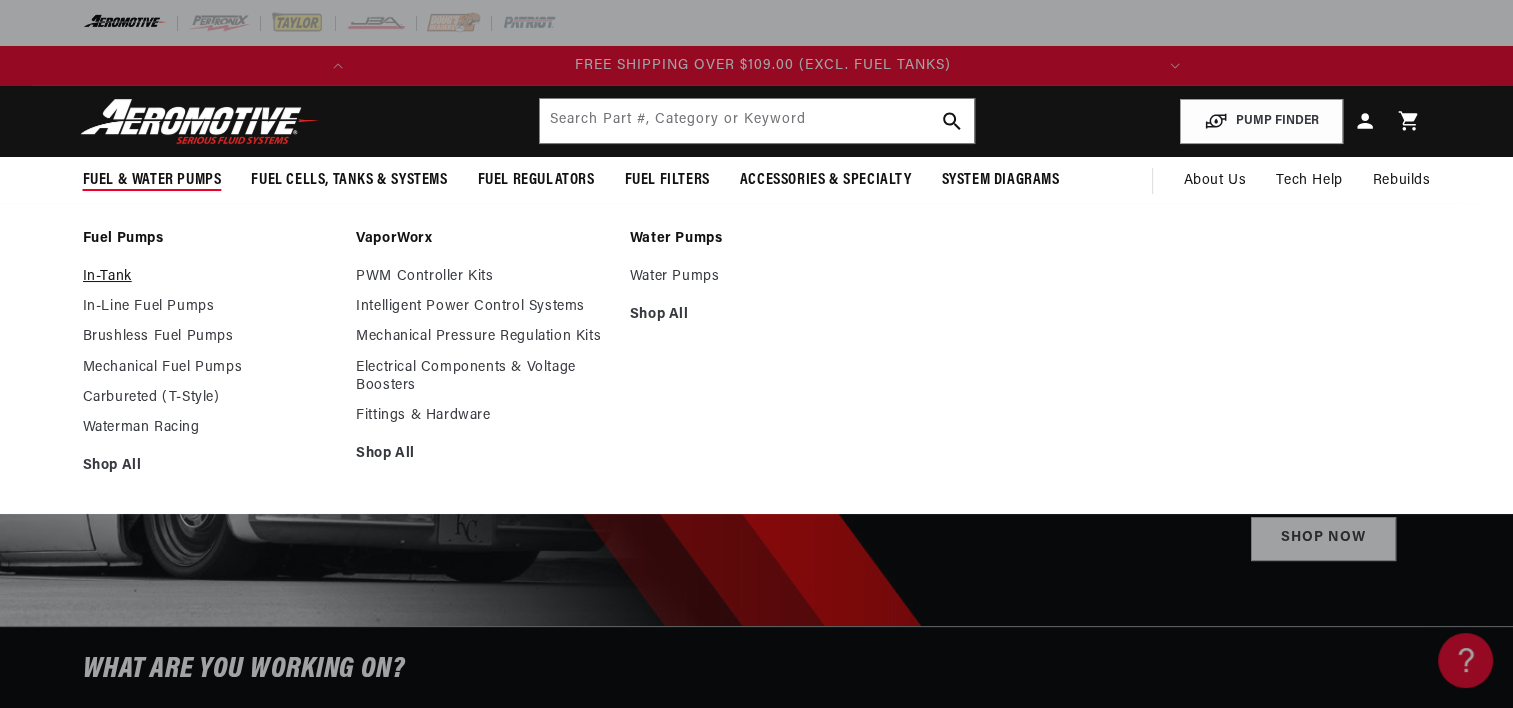click on "In-Tank" at bounding box center (210, 277) 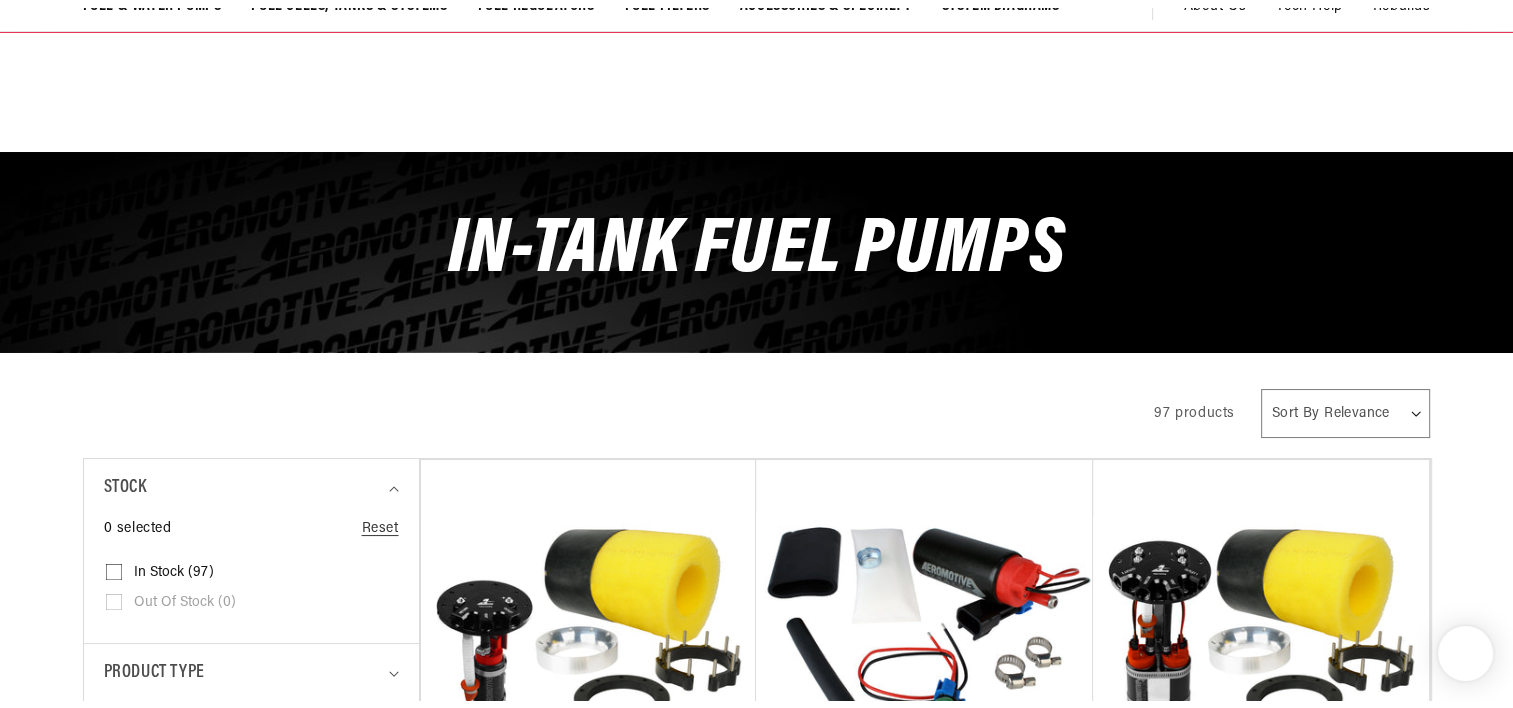 scroll, scrollTop: 500, scrollLeft: 0, axis: vertical 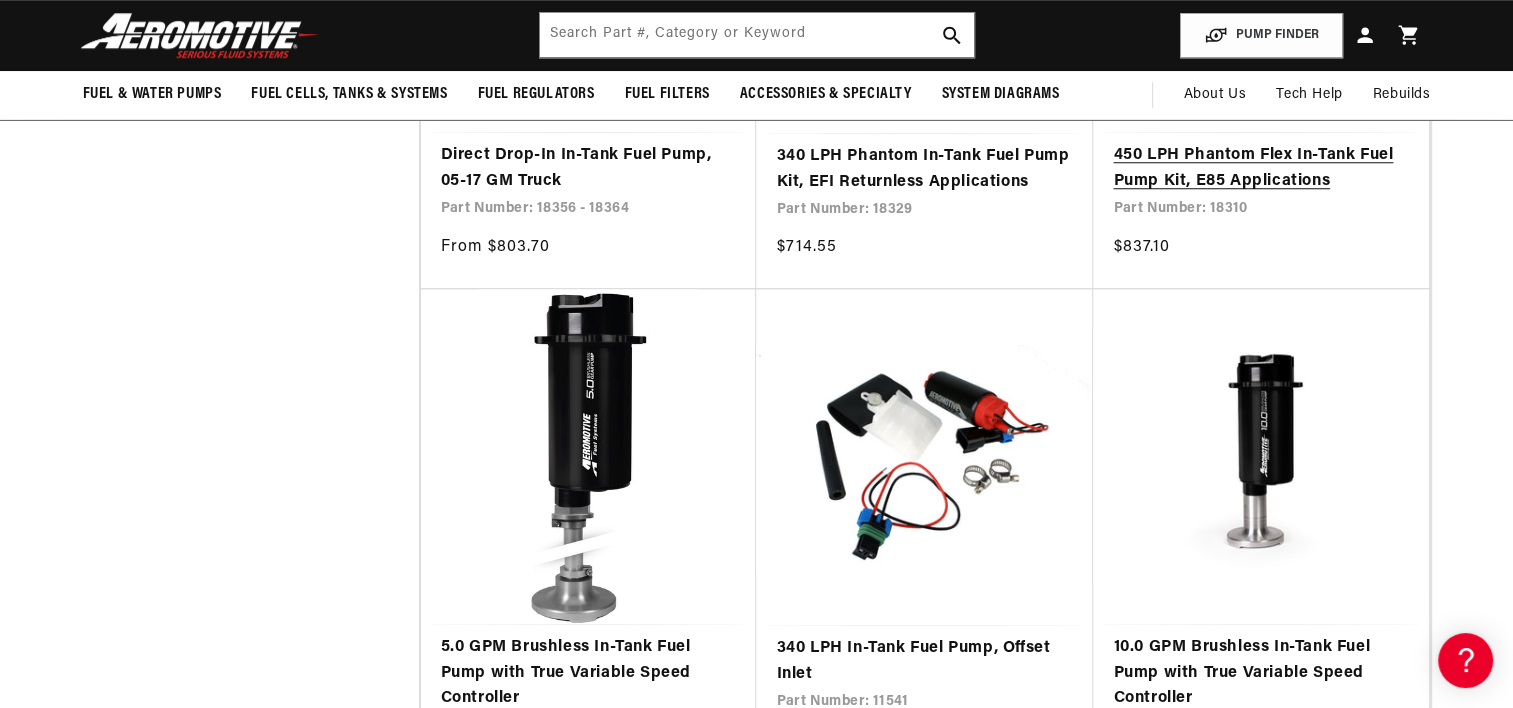 click on "450 LPH Phantom Flex In-Tank Fuel Pump Kit, E85 Applications" at bounding box center (1261, 168) 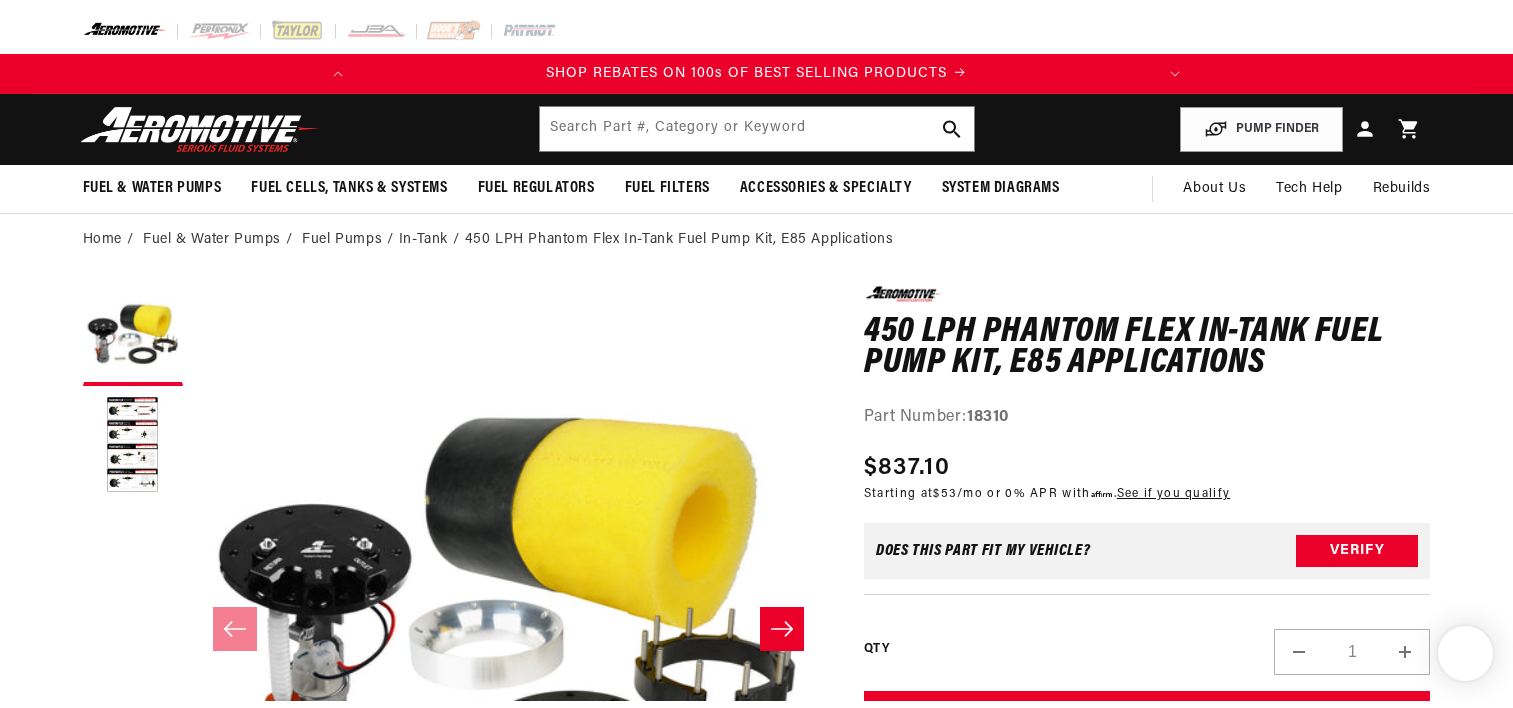 scroll, scrollTop: 0, scrollLeft: 0, axis: both 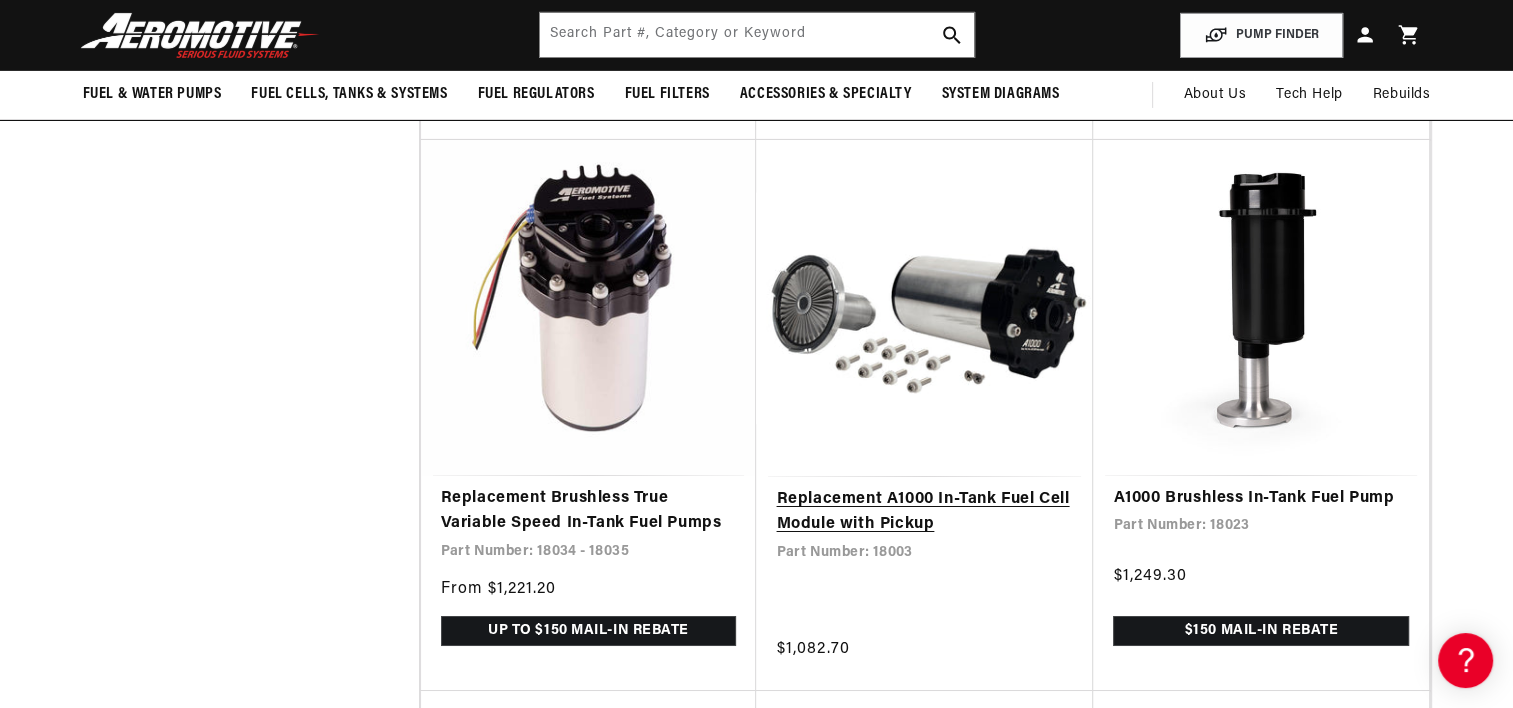 click on "Replacement A1000 In-Tank Fuel Cell Module with Pickup" at bounding box center [924, 512] 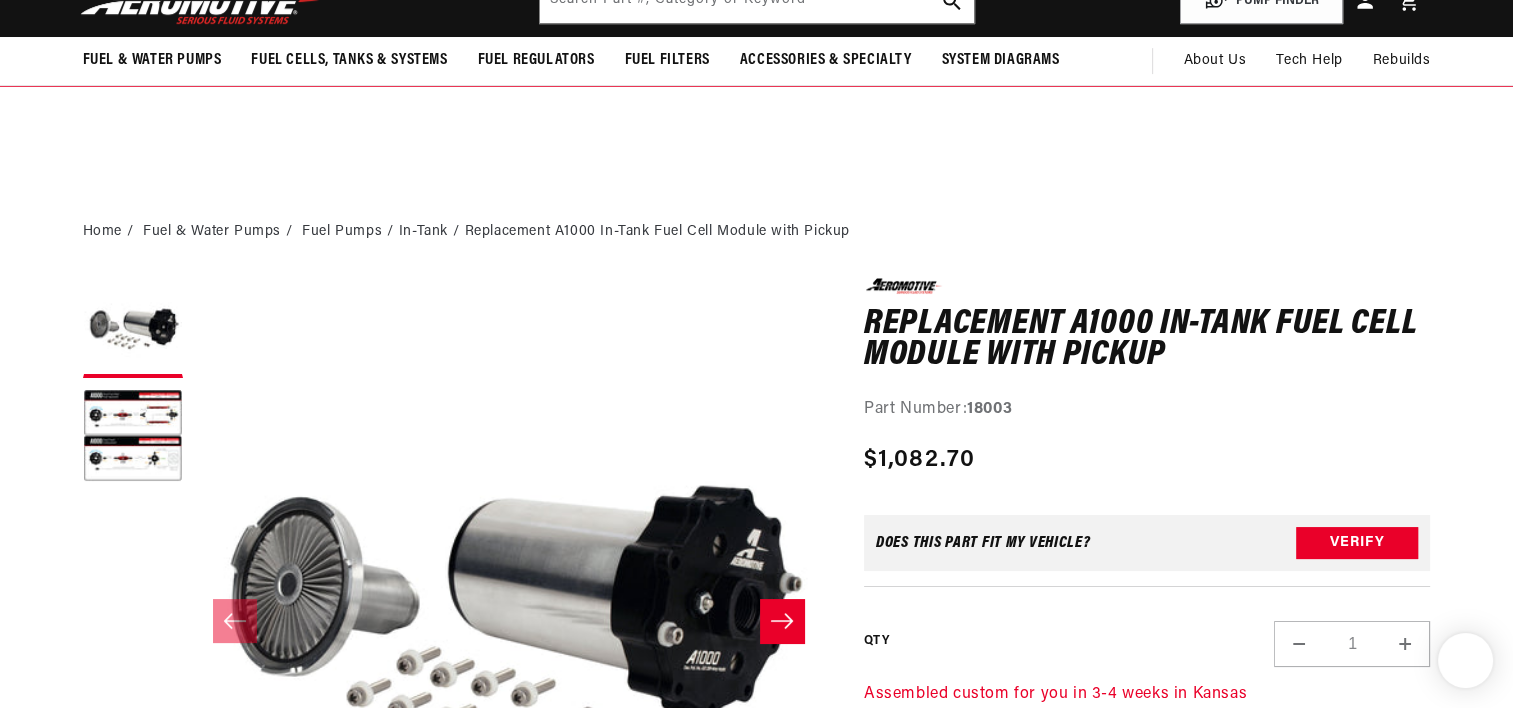 scroll, scrollTop: 500, scrollLeft: 0, axis: vertical 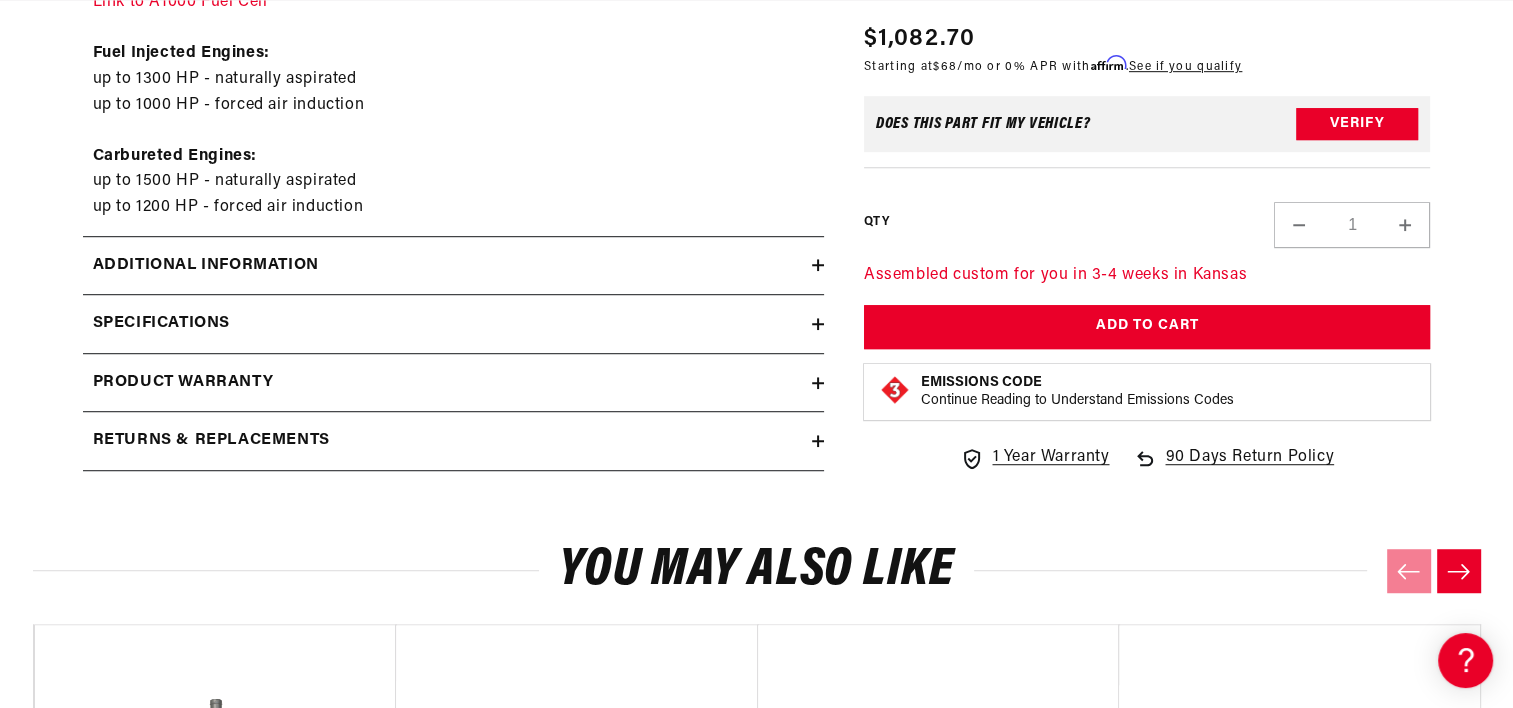 click 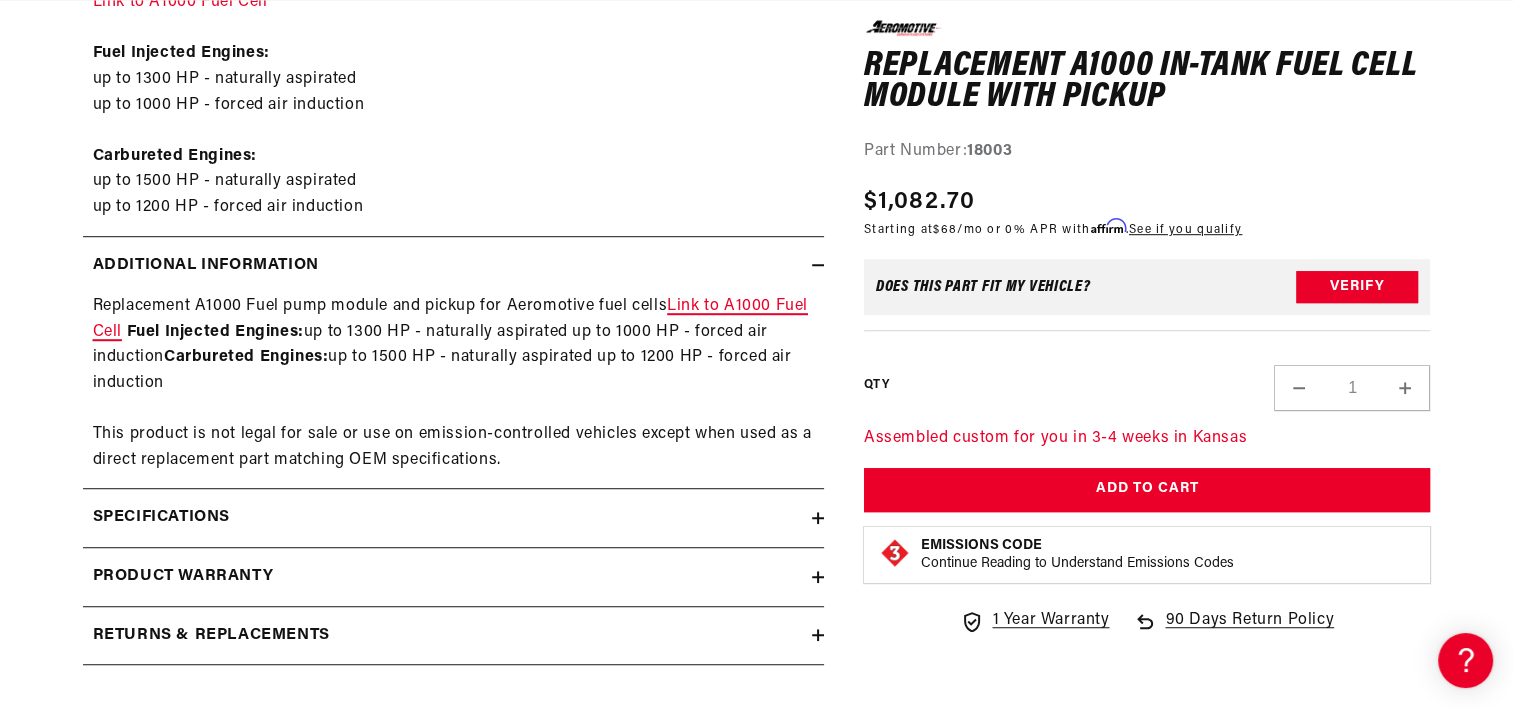 scroll, scrollTop: 0, scrollLeft: 0, axis: both 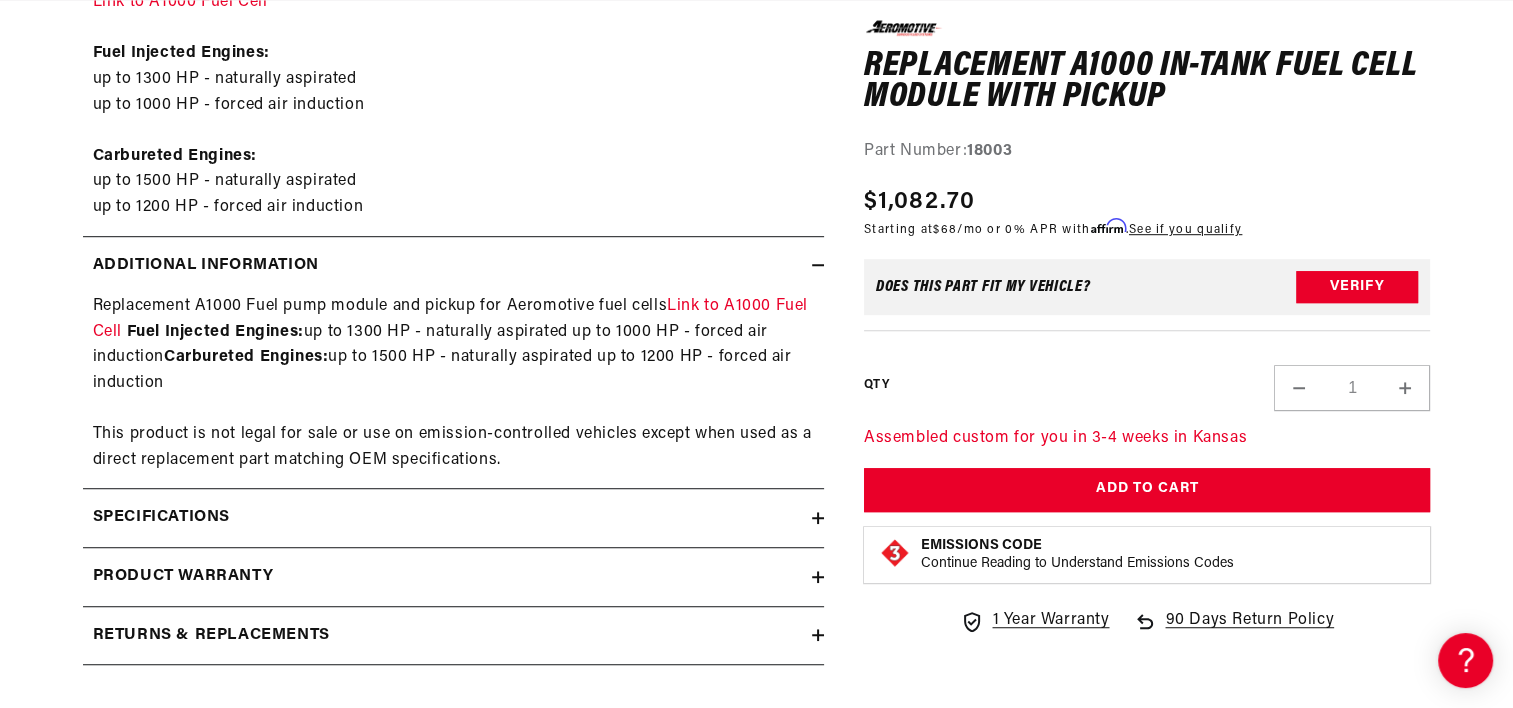 click 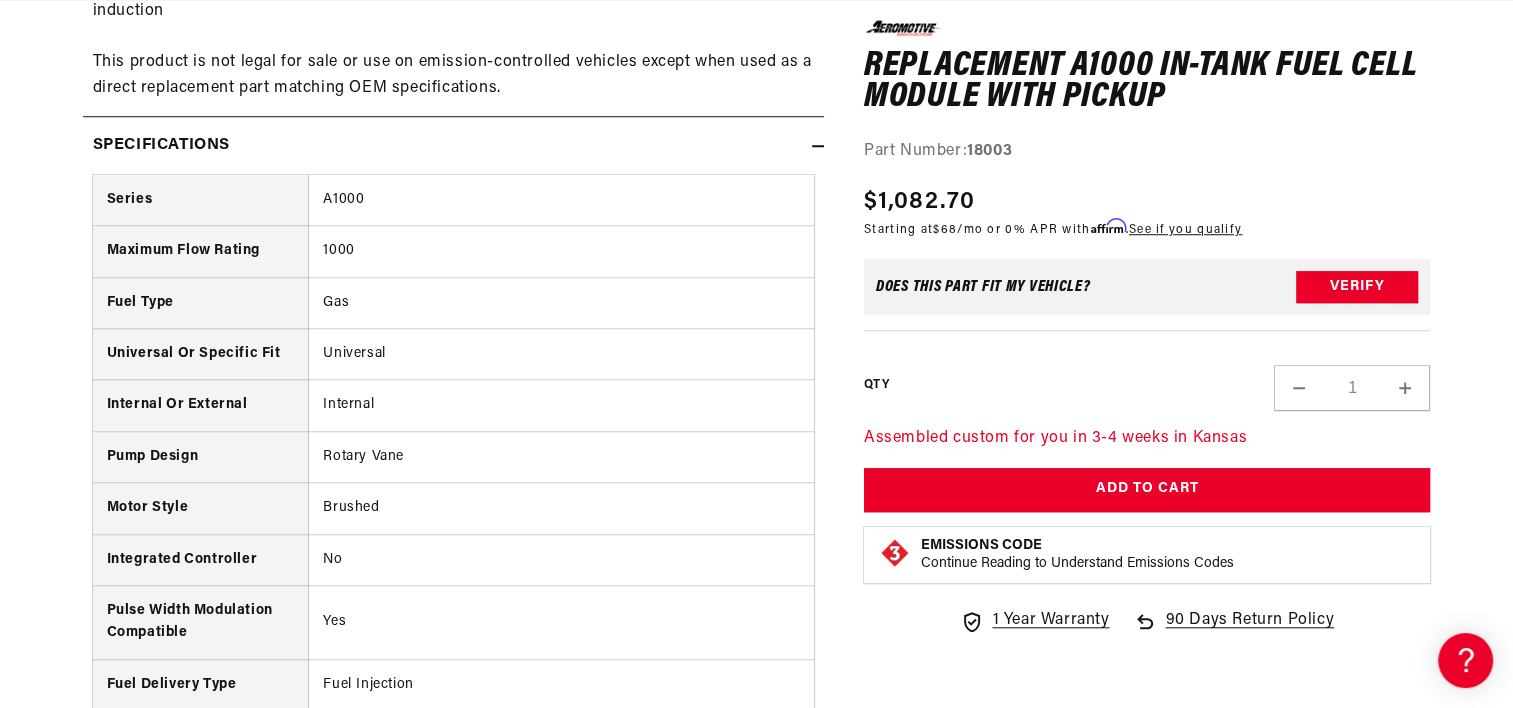 scroll, scrollTop: 1600, scrollLeft: 0, axis: vertical 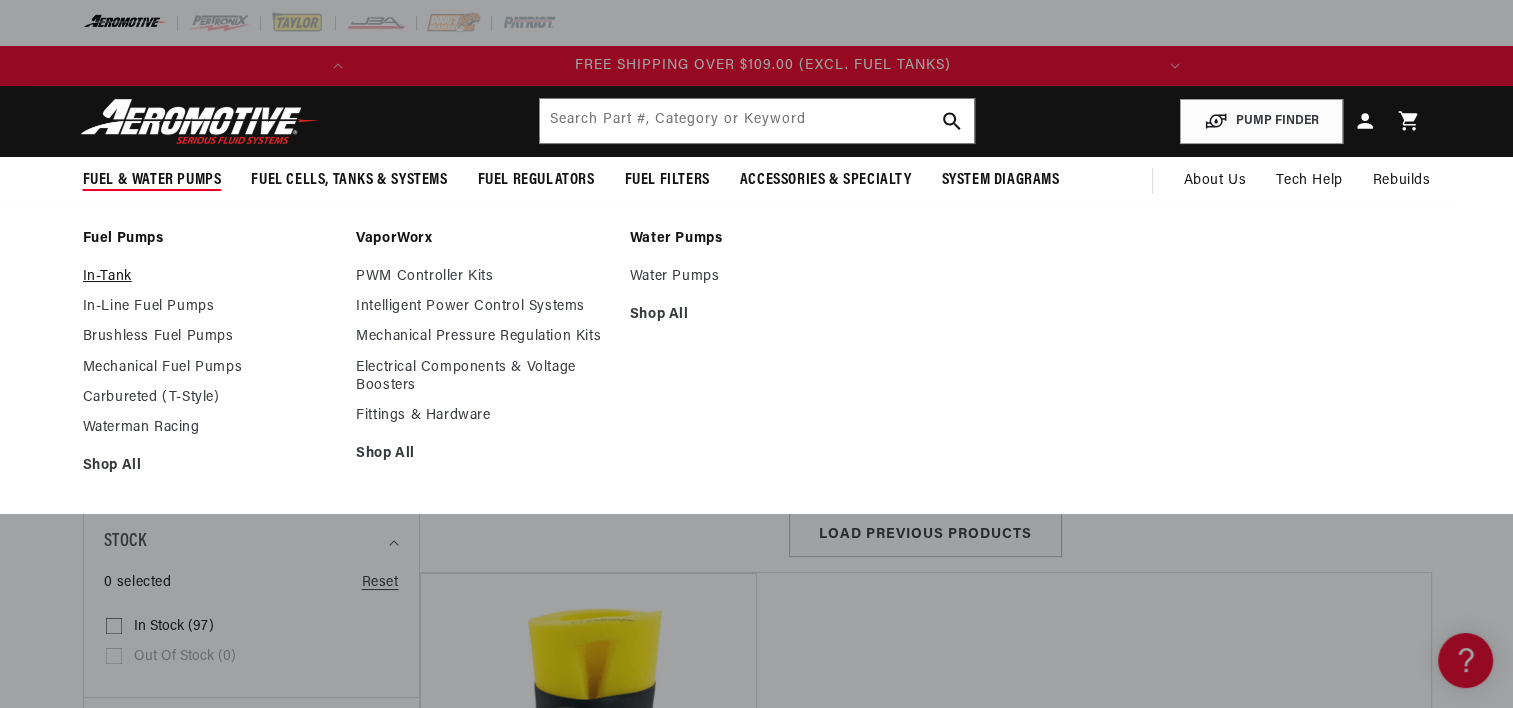 click on "In-Tank" at bounding box center (210, 277) 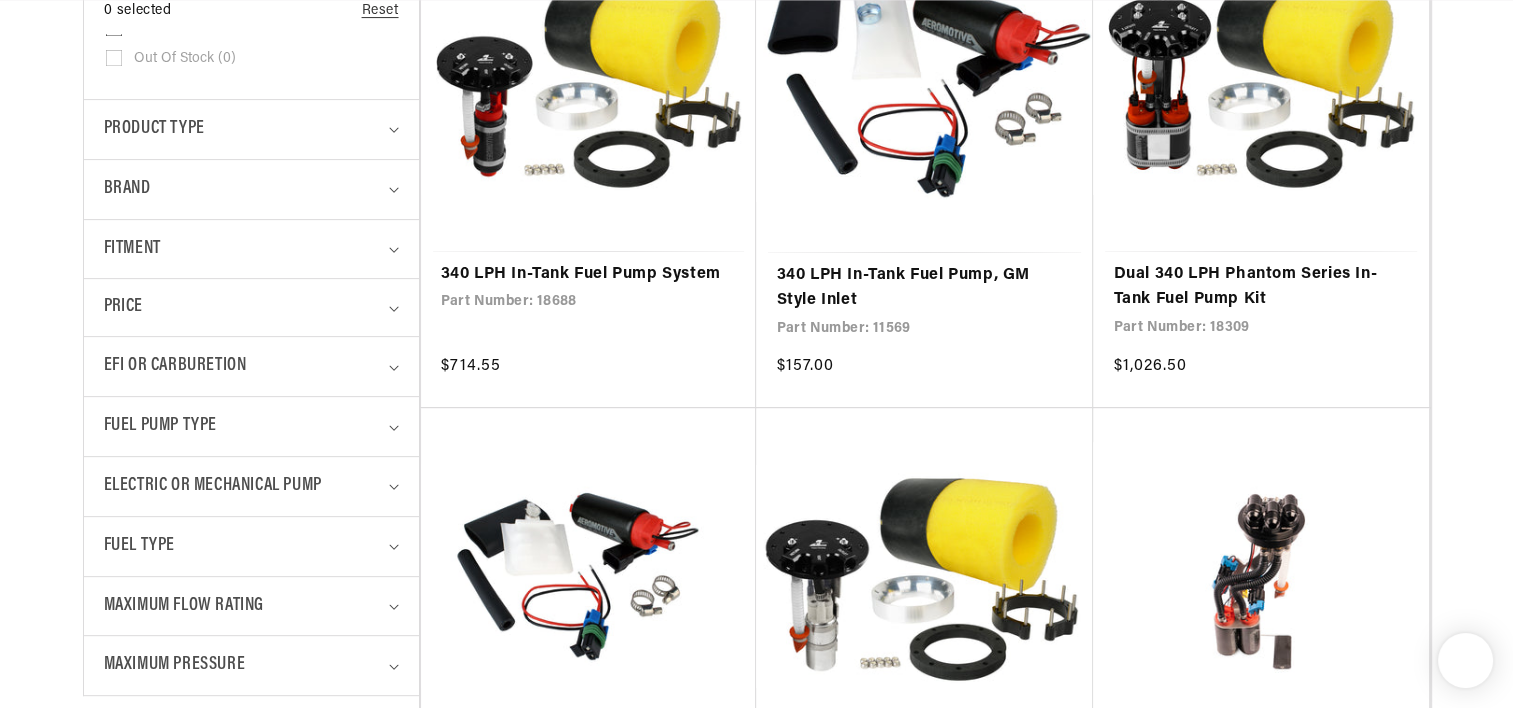 scroll, scrollTop: 600, scrollLeft: 0, axis: vertical 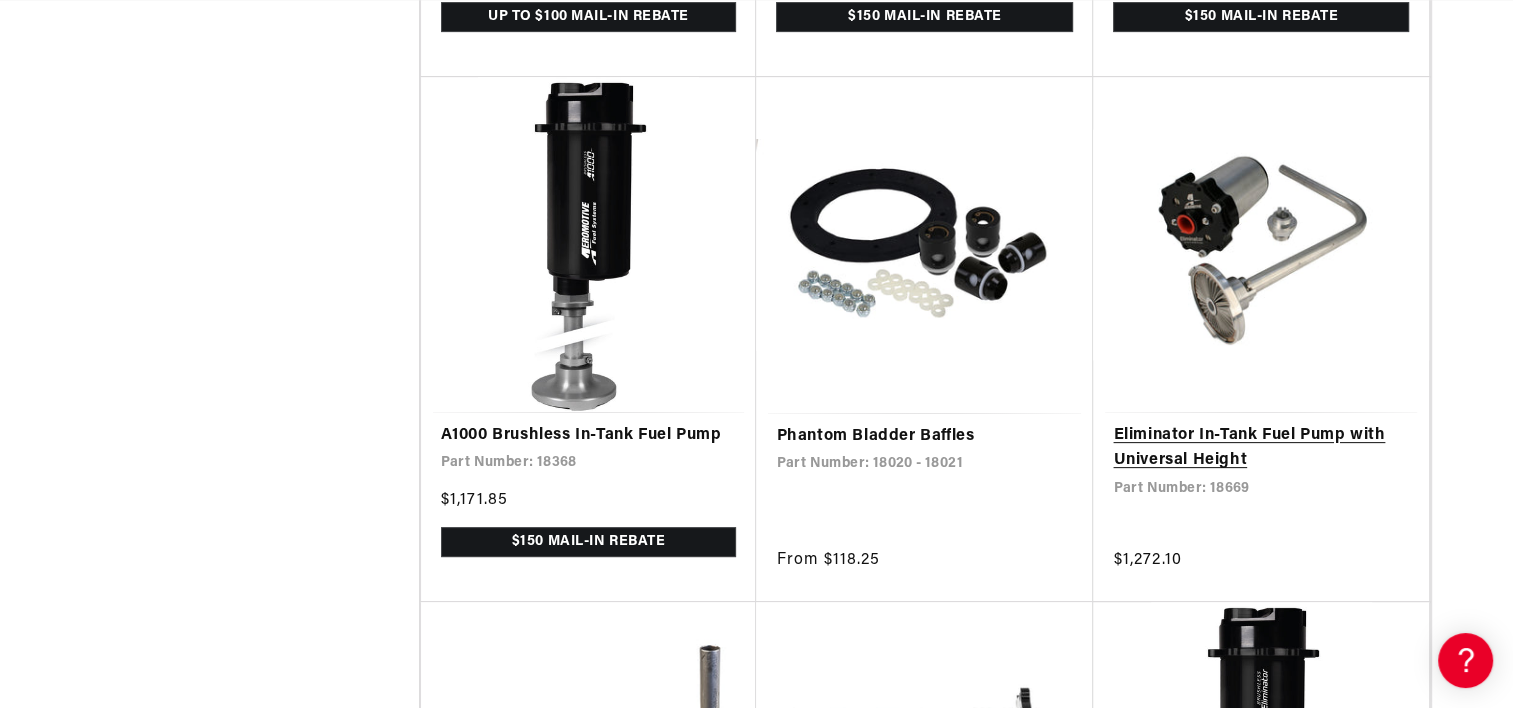 click on "Eliminator In-Tank Fuel Pump with Universal Height" at bounding box center [1261, 448] 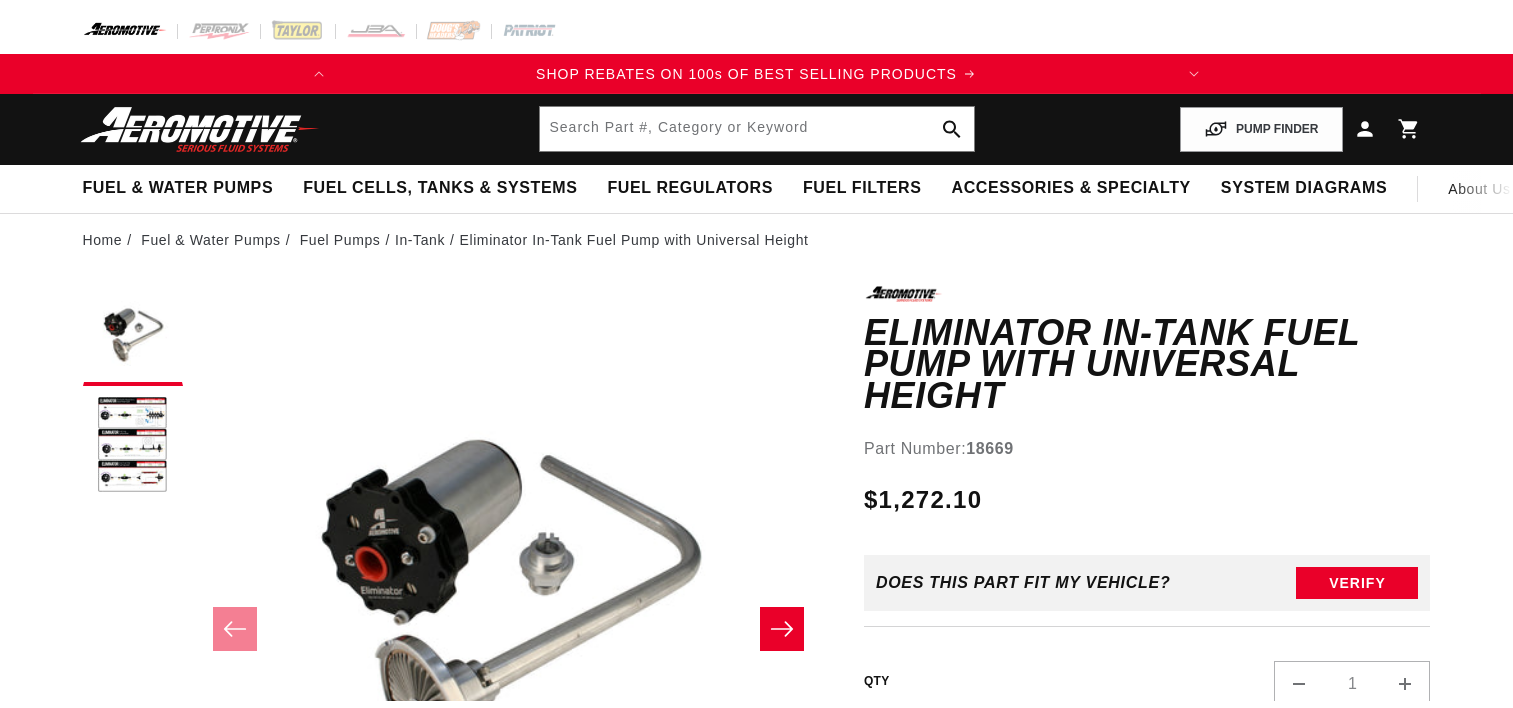 scroll, scrollTop: 0, scrollLeft: 0, axis: both 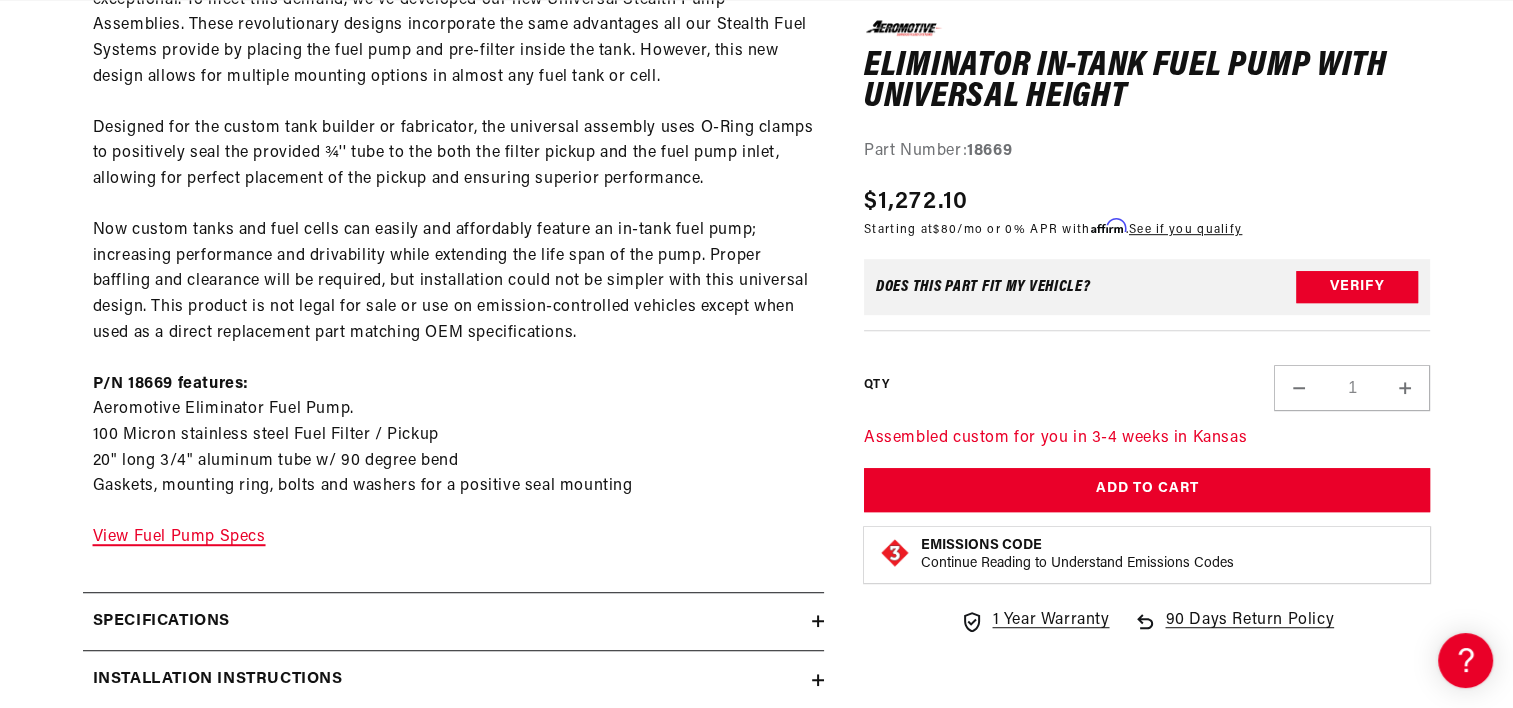 click on "View Fuel Pump Specs" at bounding box center [179, 537] 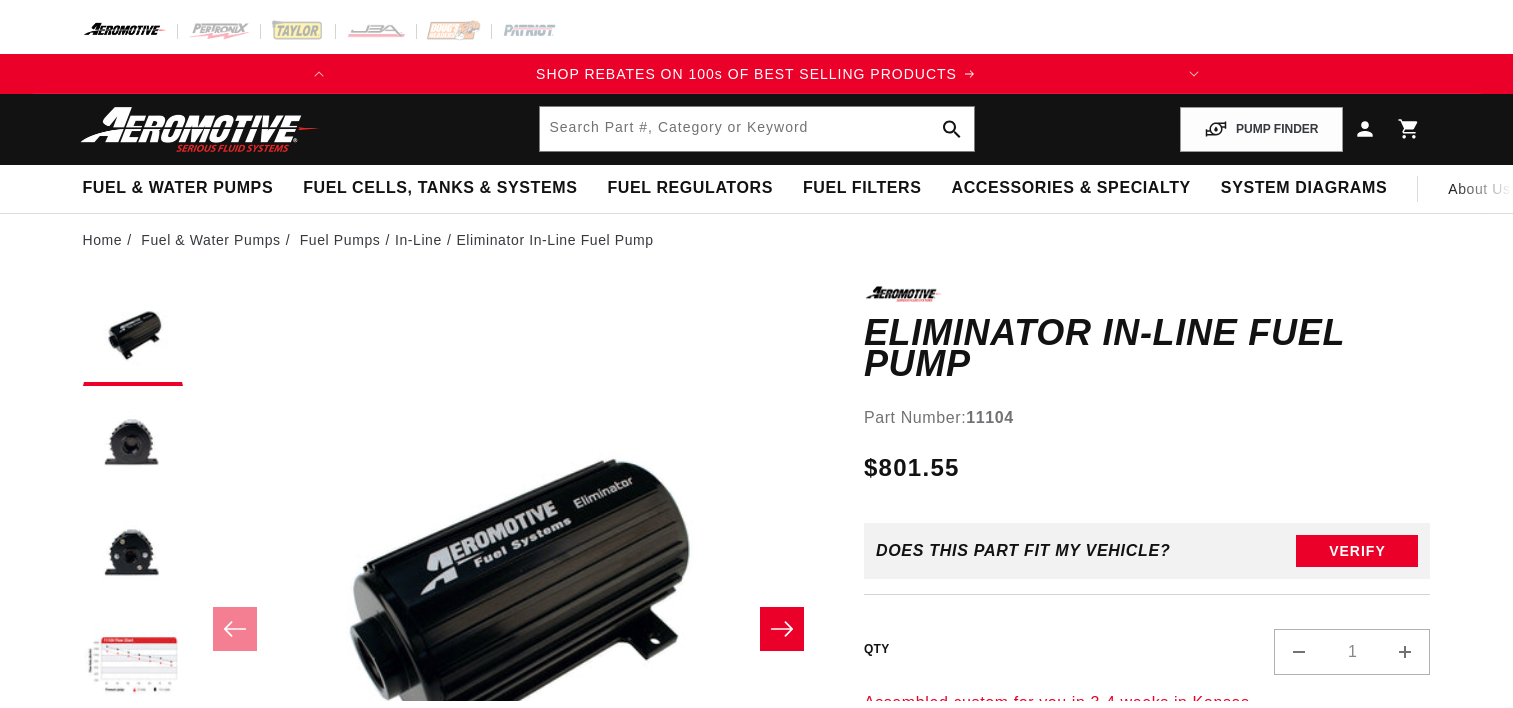 scroll, scrollTop: 0, scrollLeft: 0, axis: both 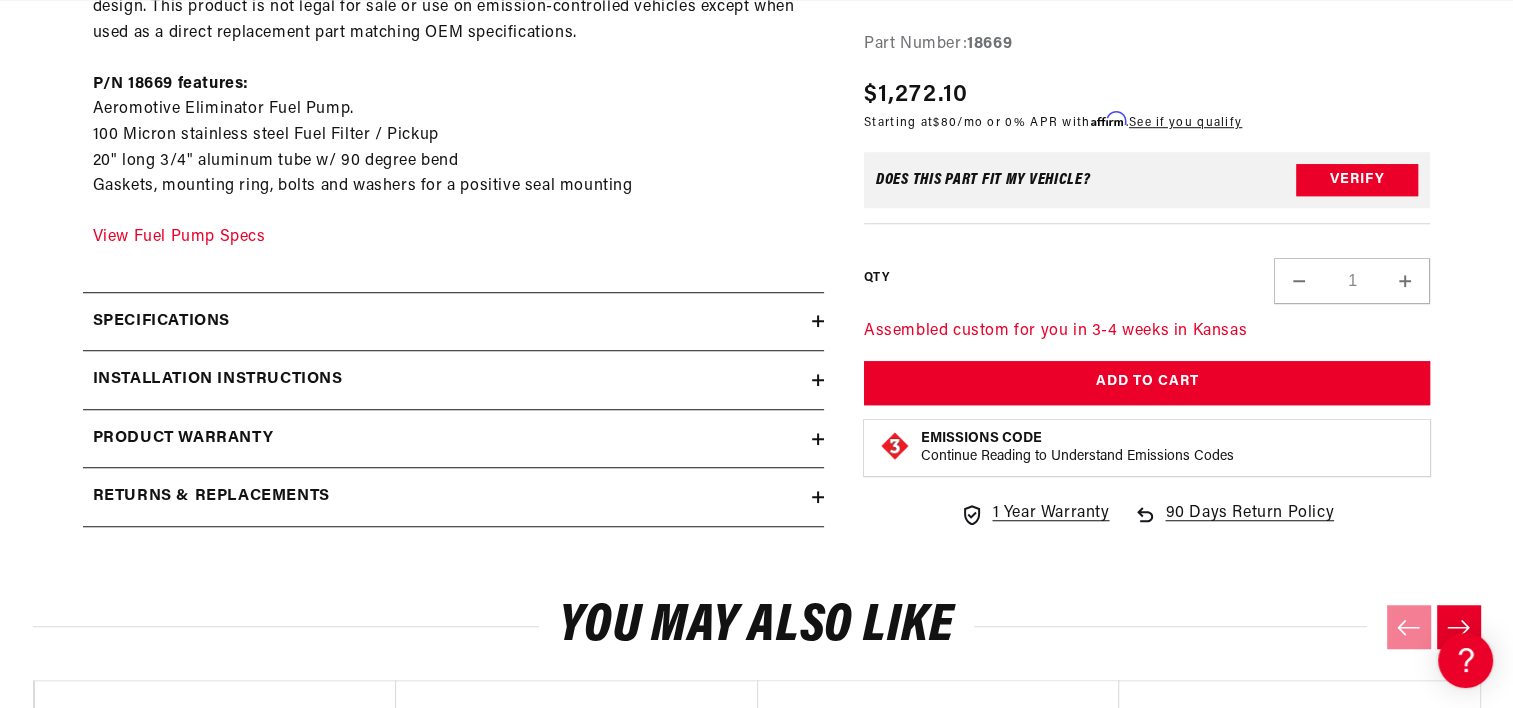 click 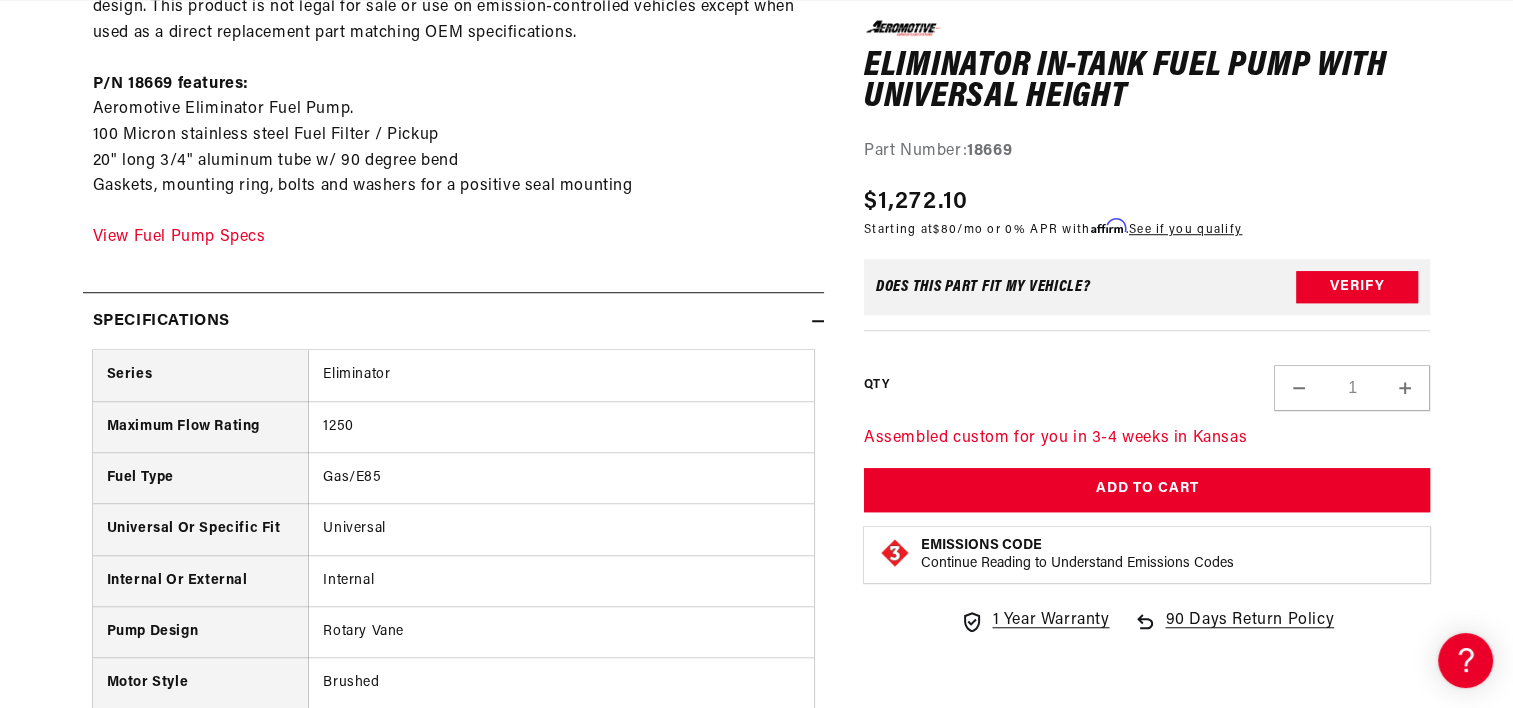 scroll, scrollTop: 0, scrollLeft: 791, axis: horizontal 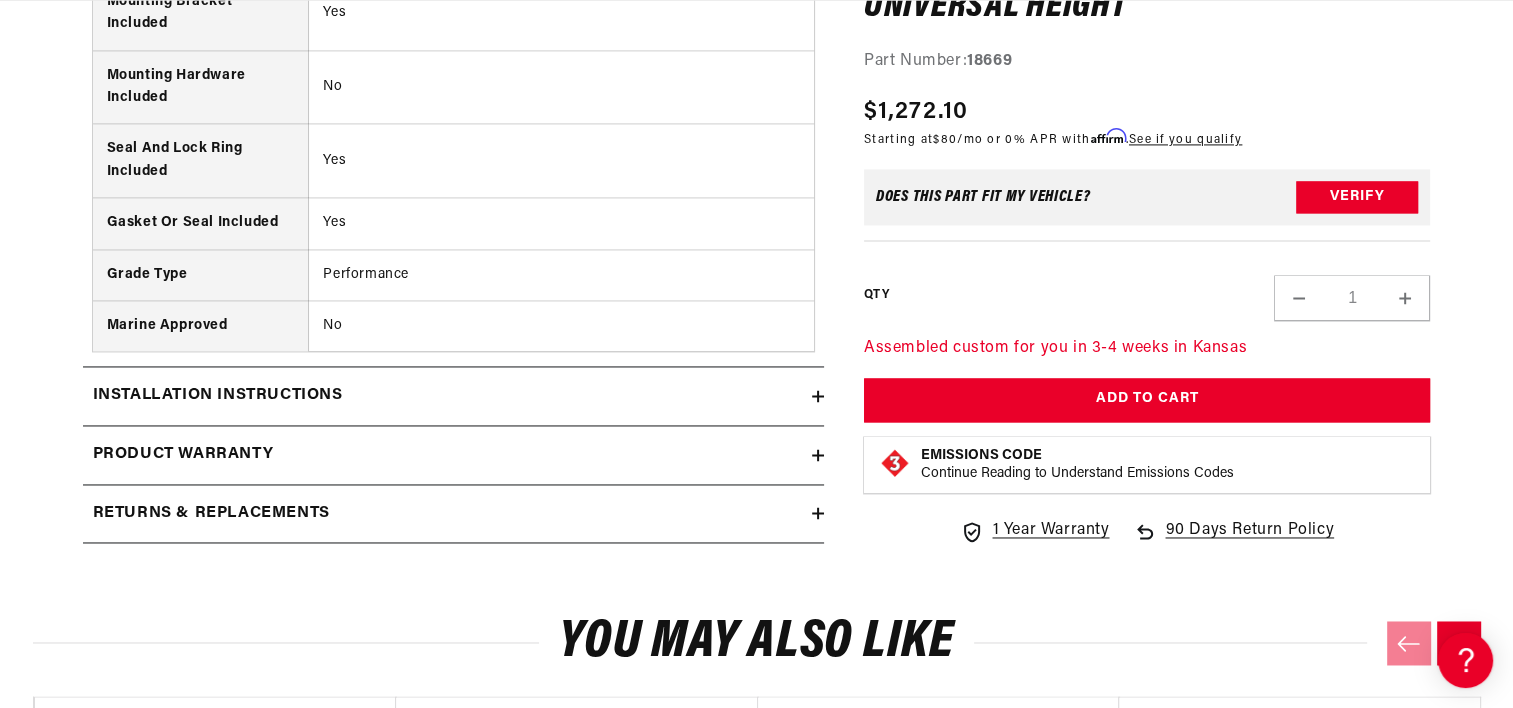 click 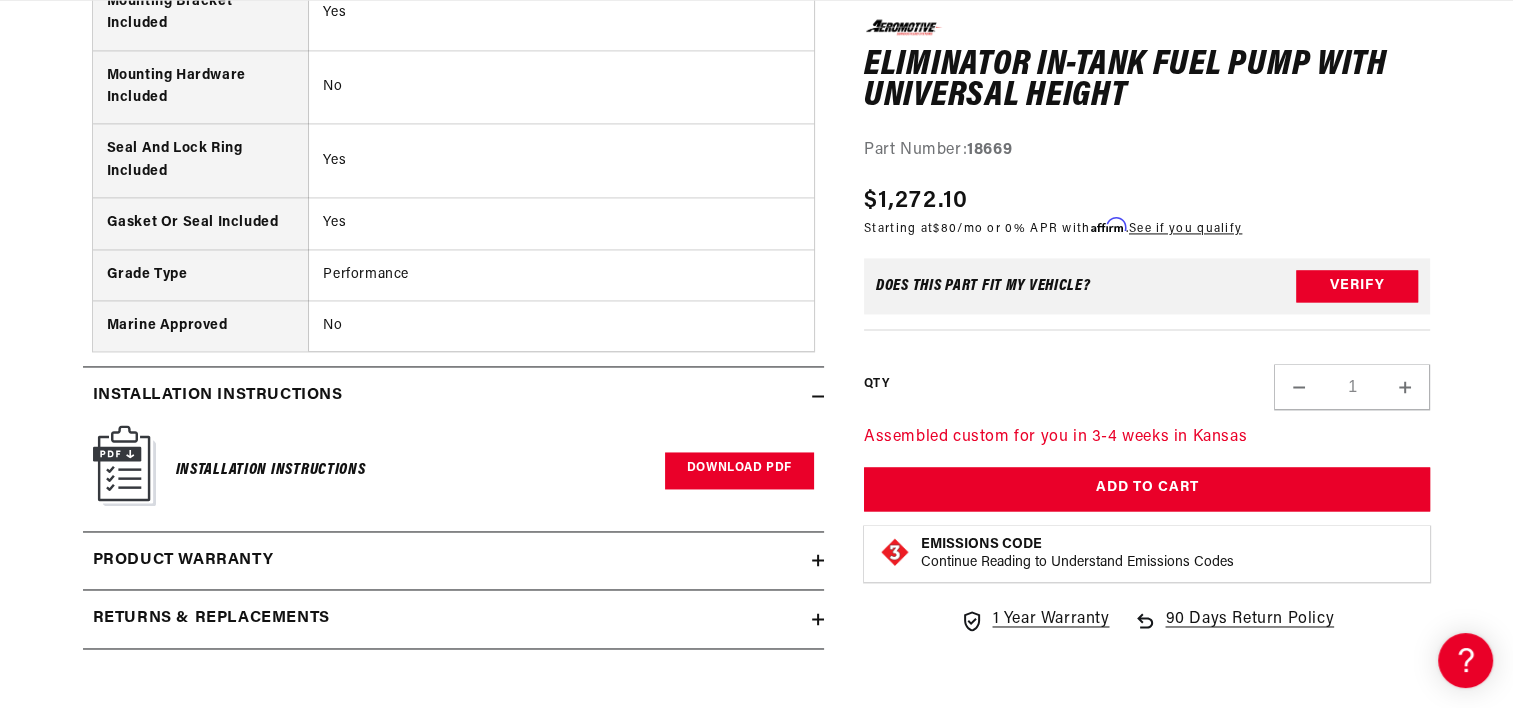 scroll, scrollTop: 0, scrollLeft: 18, axis: horizontal 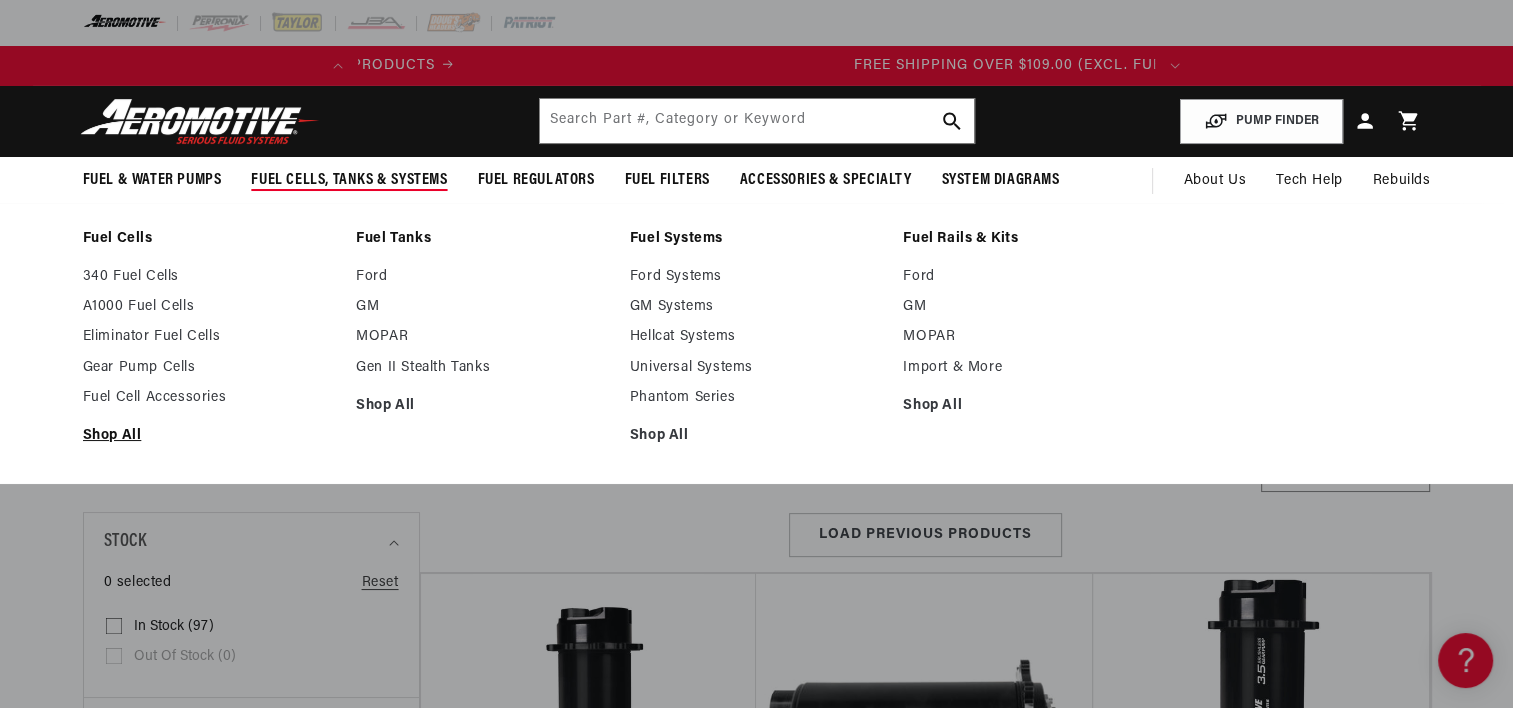 click on "Shop All" at bounding box center (210, 436) 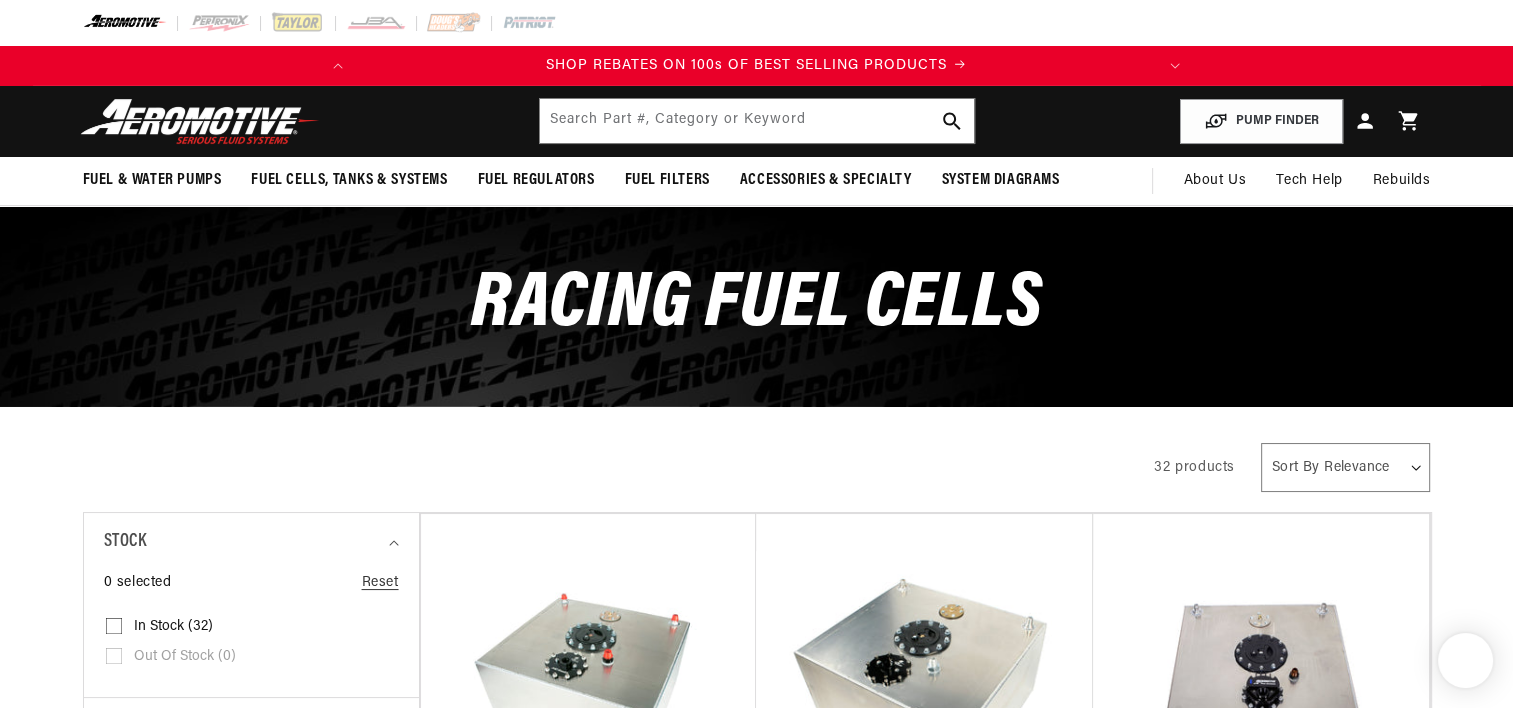 scroll, scrollTop: 413, scrollLeft: 0, axis: vertical 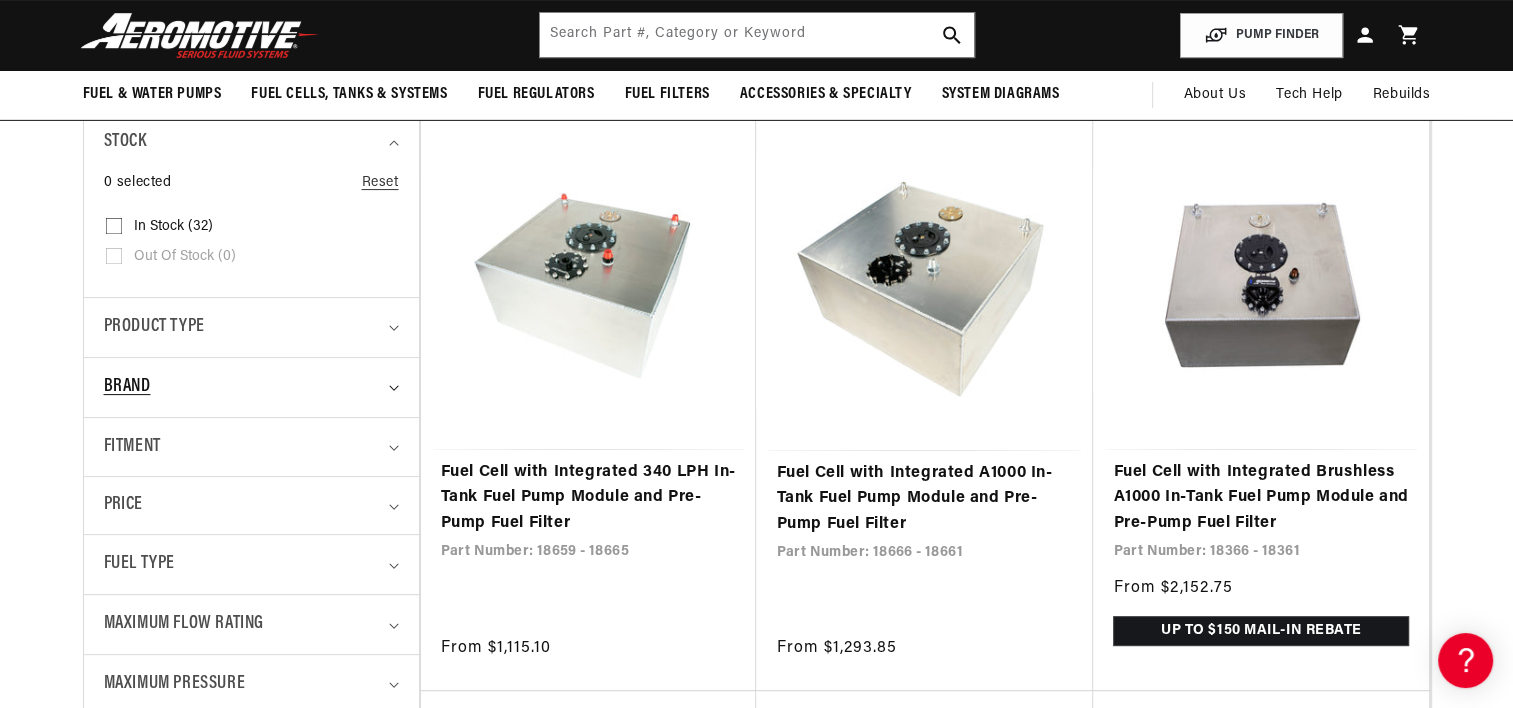 click on "Brand" at bounding box center [251, 387] 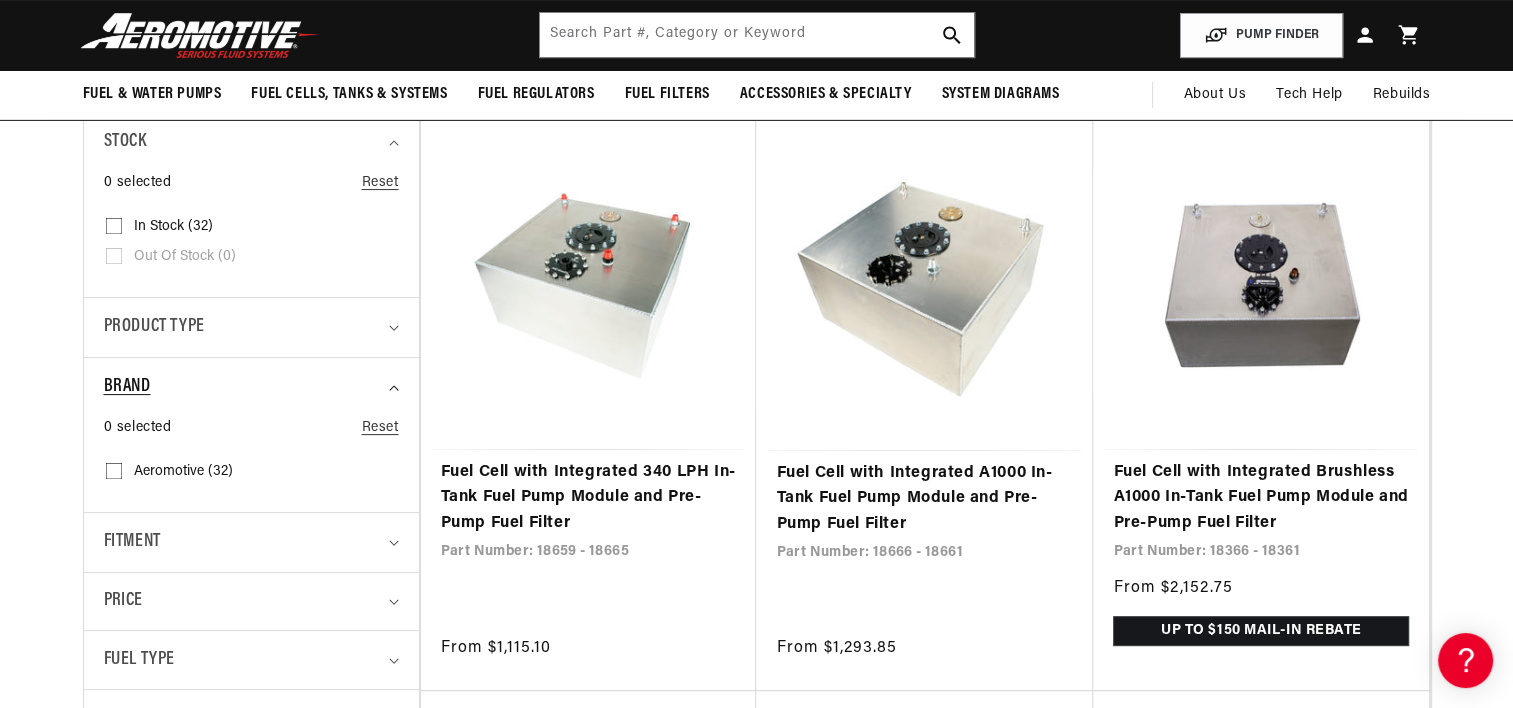 click on "Brand" at bounding box center [251, 387] 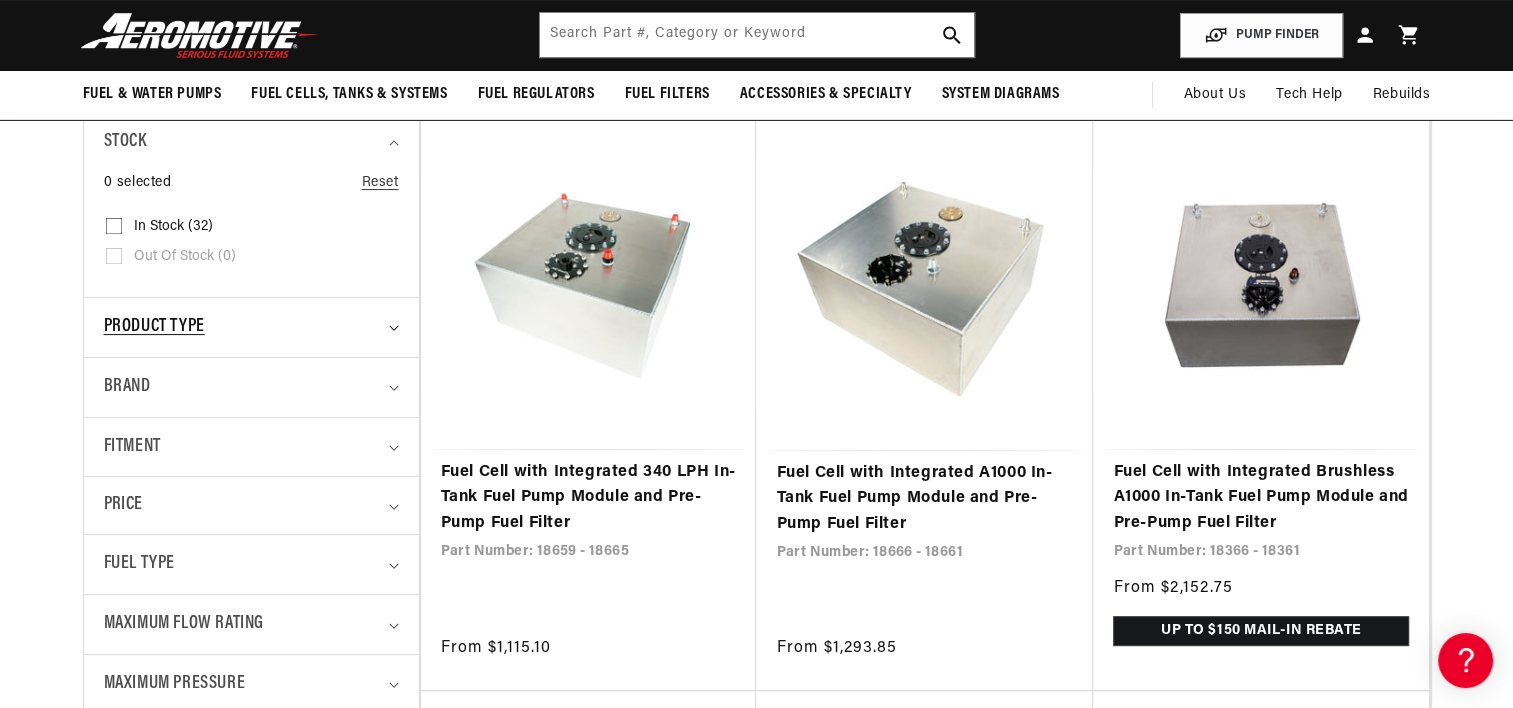 click 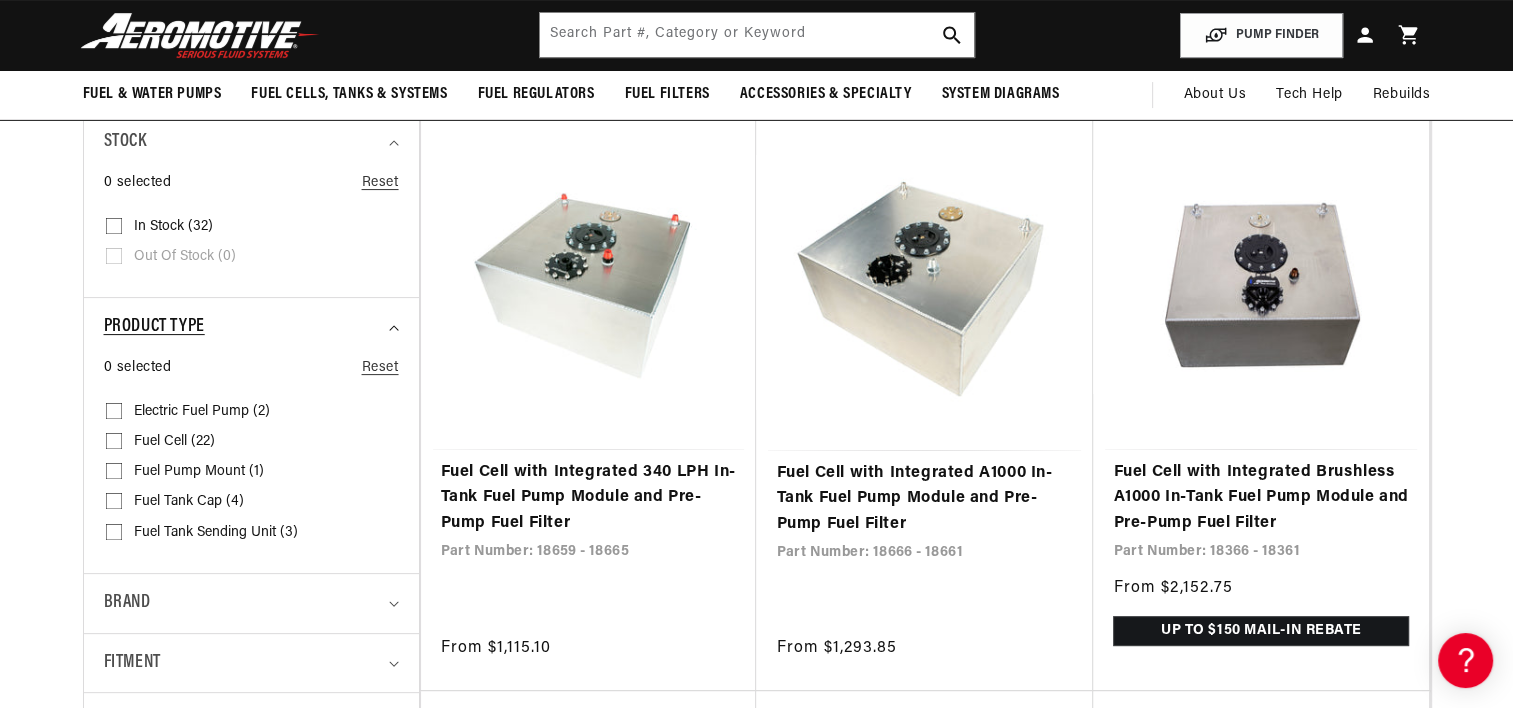 scroll, scrollTop: 0, scrollLeft: 791, axis: horizontal 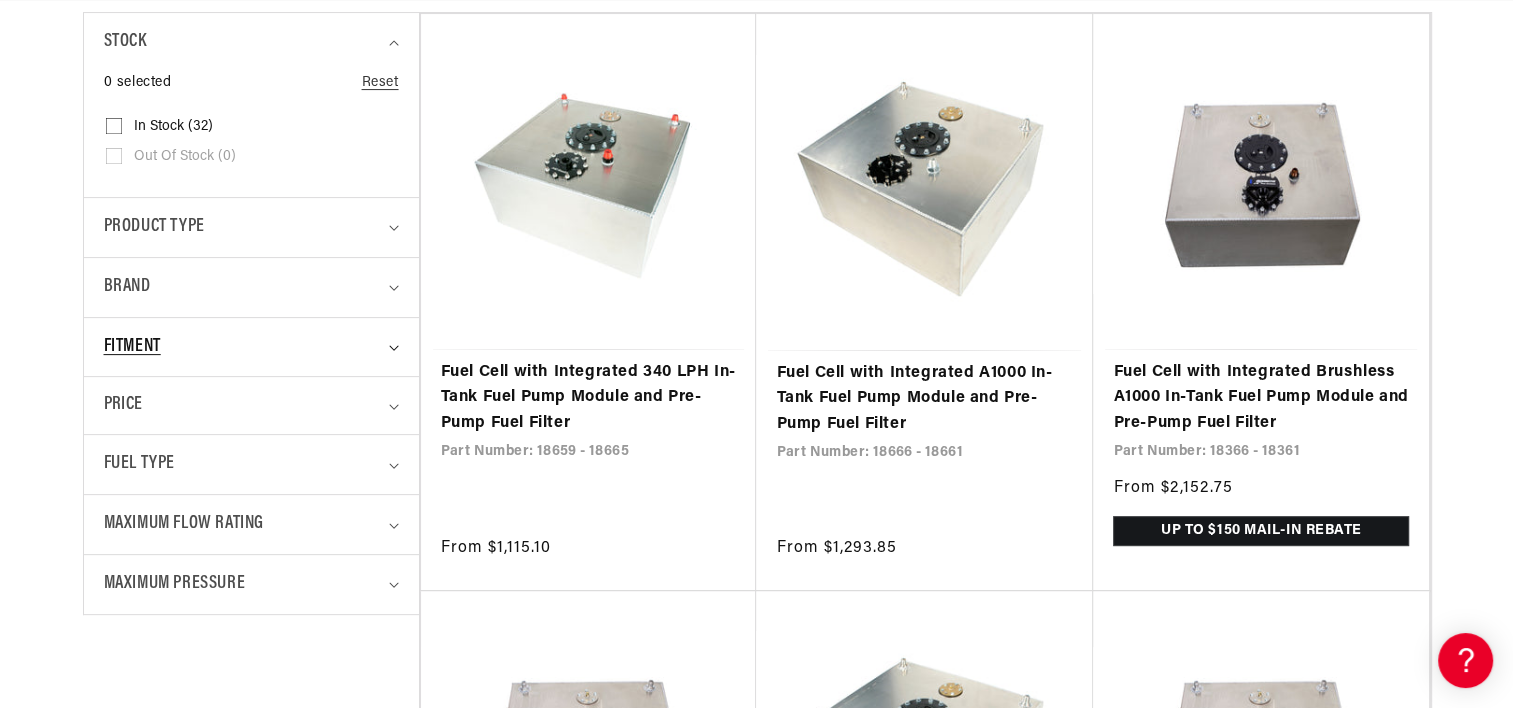 click on "Fitment" at bounding box center (251, 347) 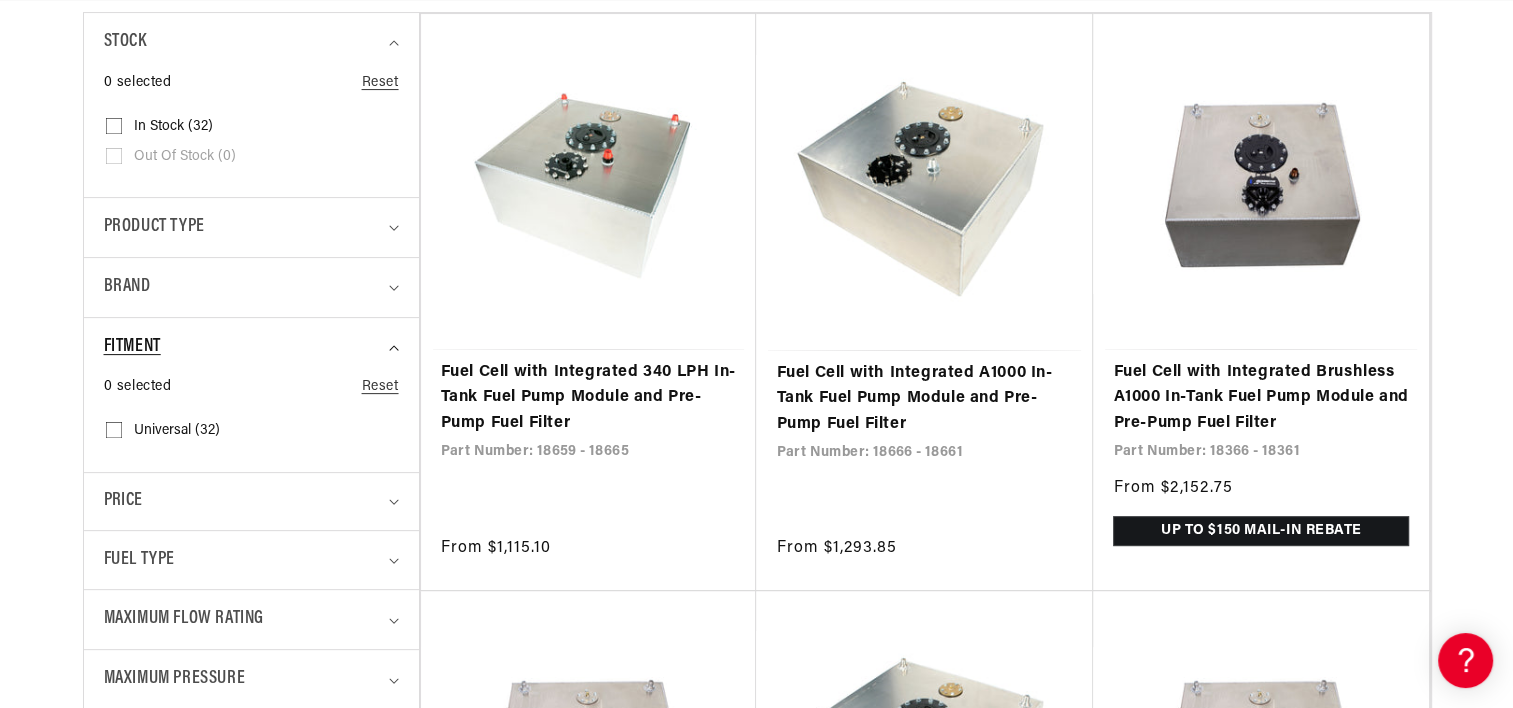 click on "Fitment" at bounding box center (251, 347) 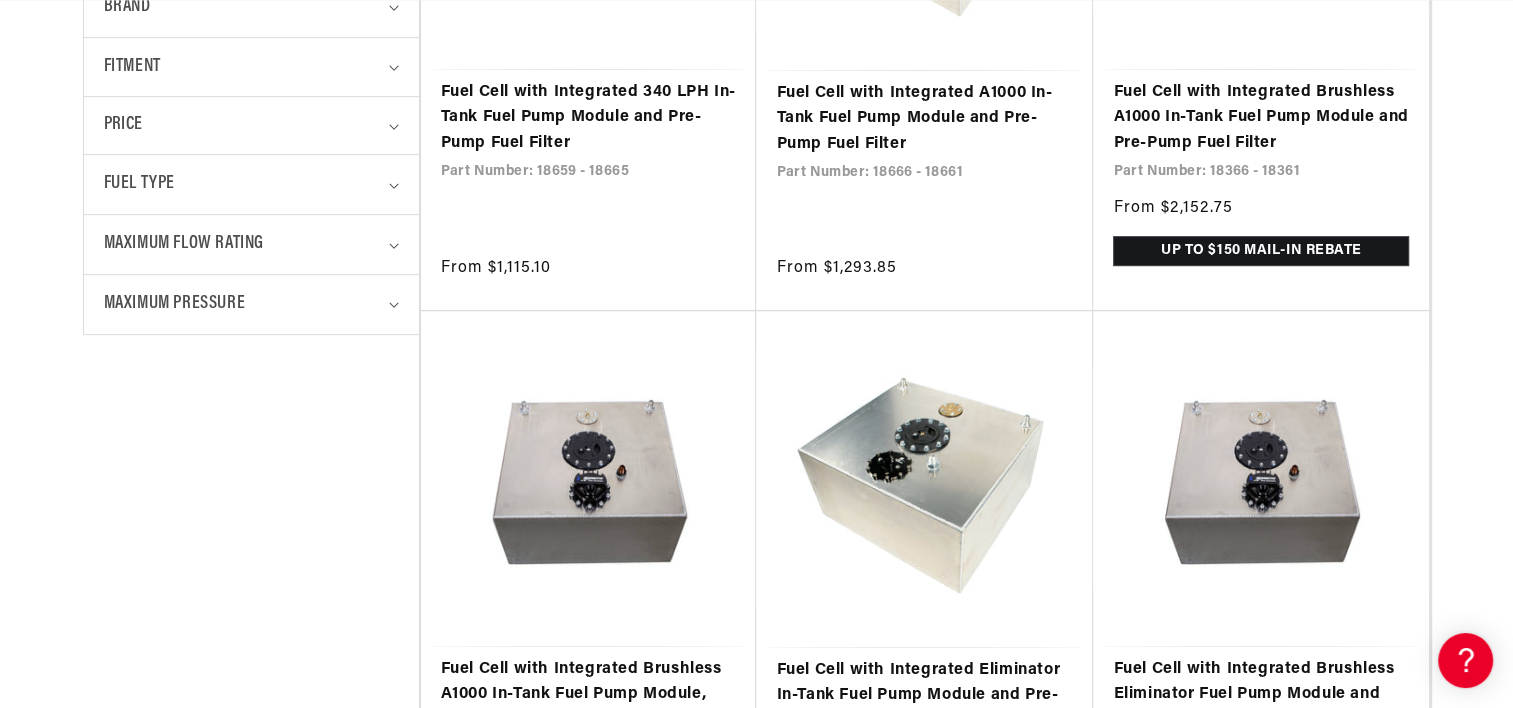 scroll, scrollTop: 900, scrollLeft: 0, axis: vertical 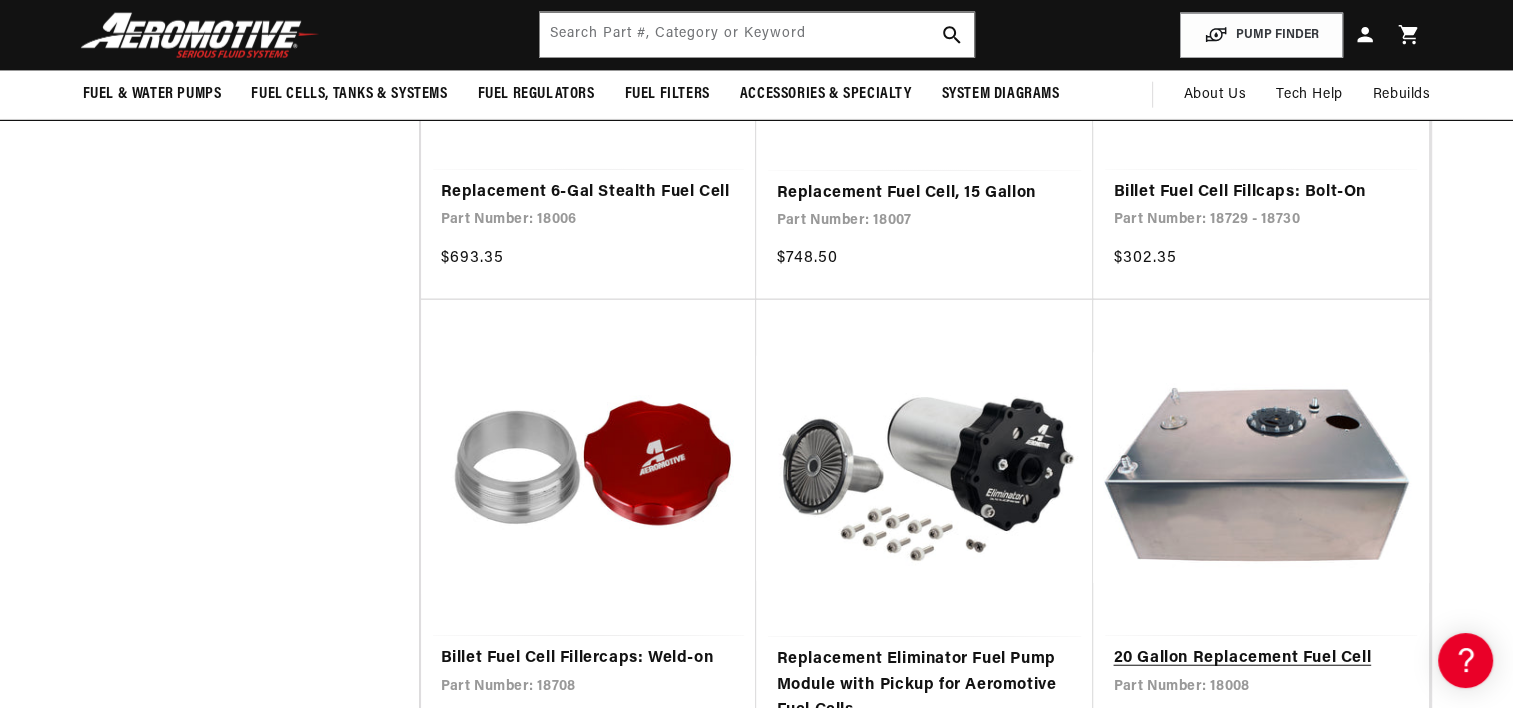 click on "20 Gallon Replacement Fuel Cell" at bounding box center (1261, 659) 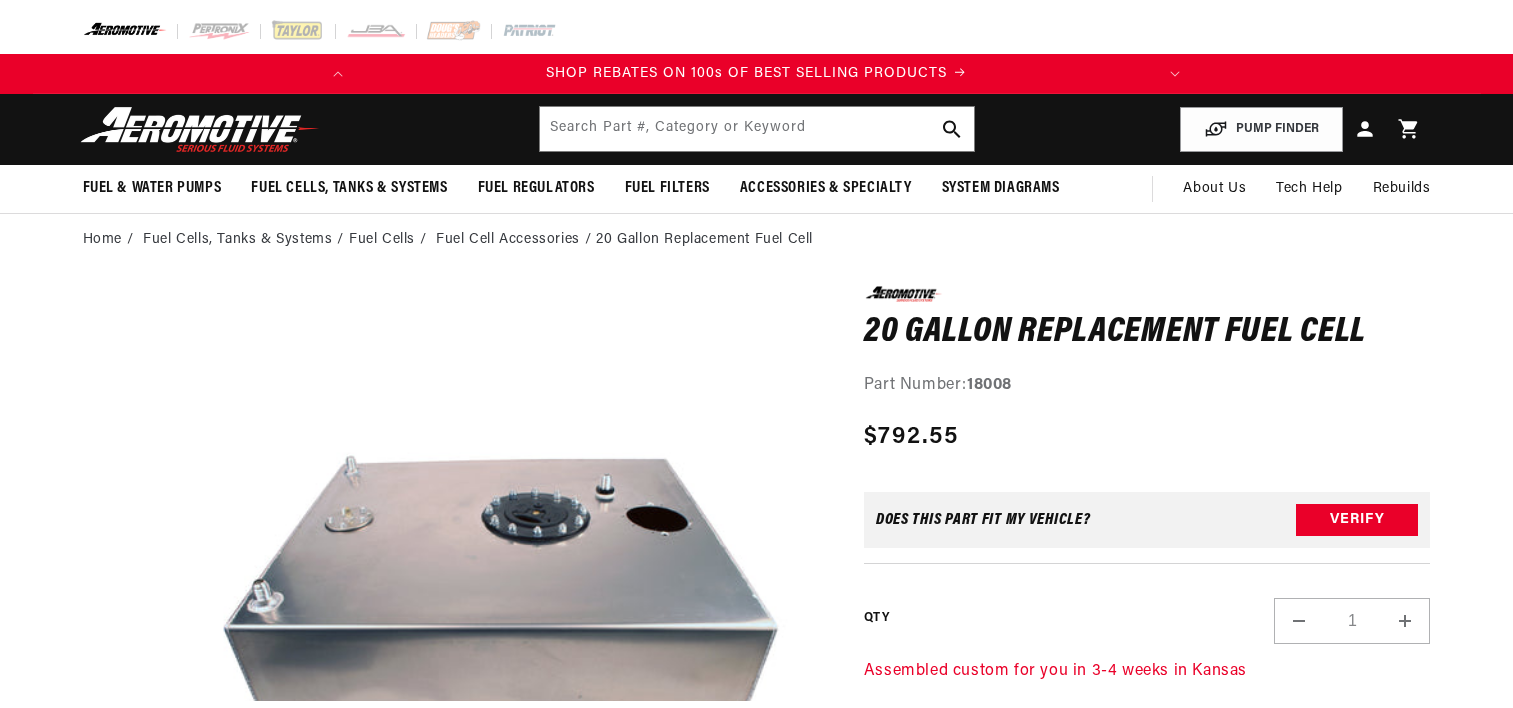 scroll, scrollTop: 0, scrollLeft: 0, axis: both 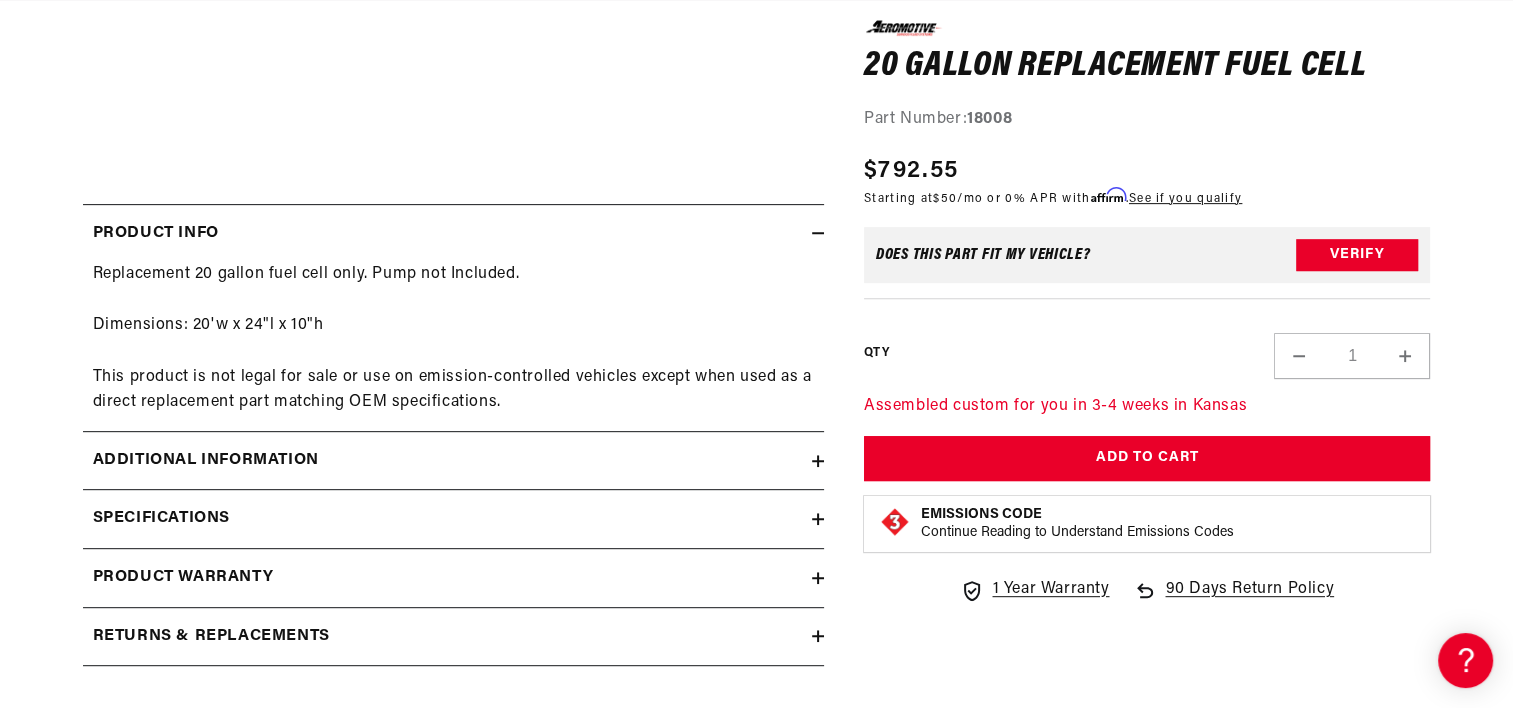 click 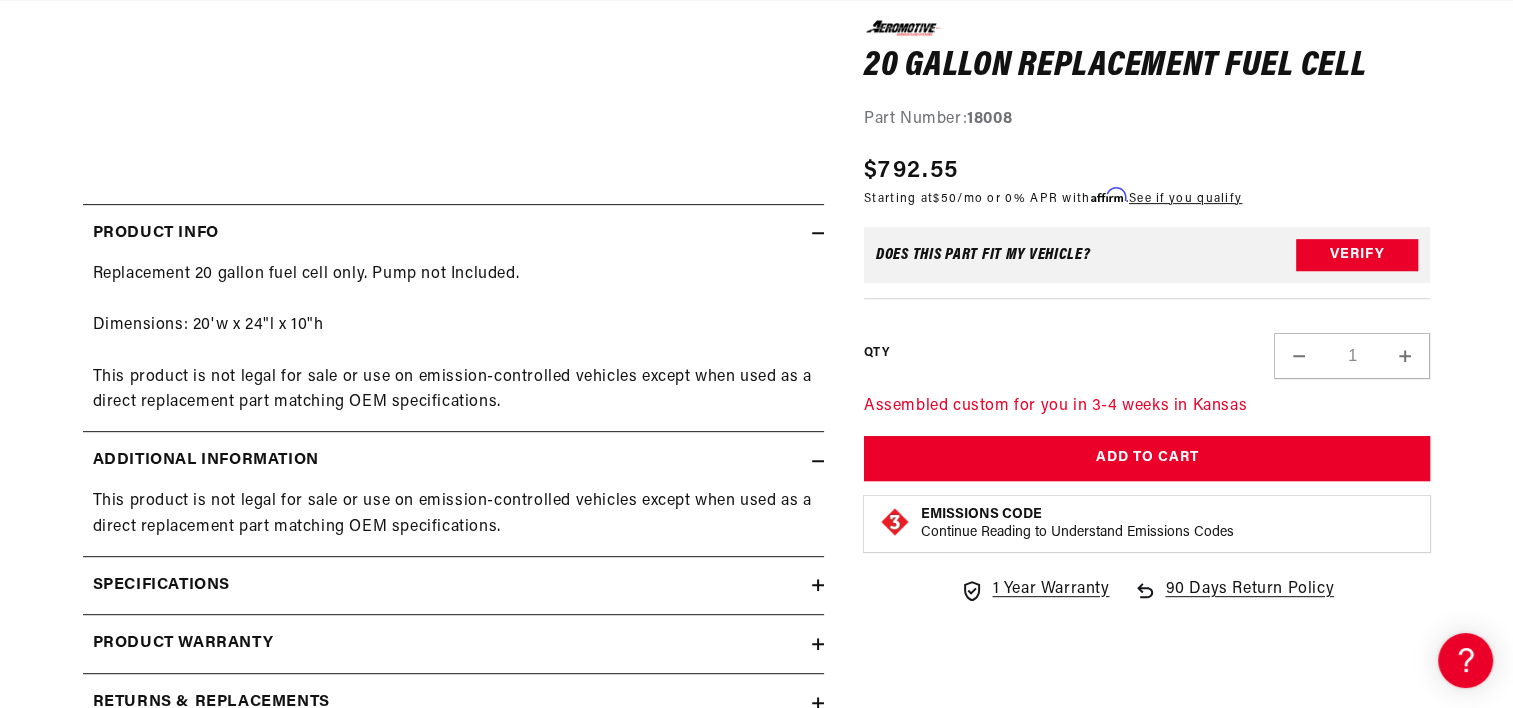 scroll, scrollTop: 0, scrollLeft: 279, axis: horizontal 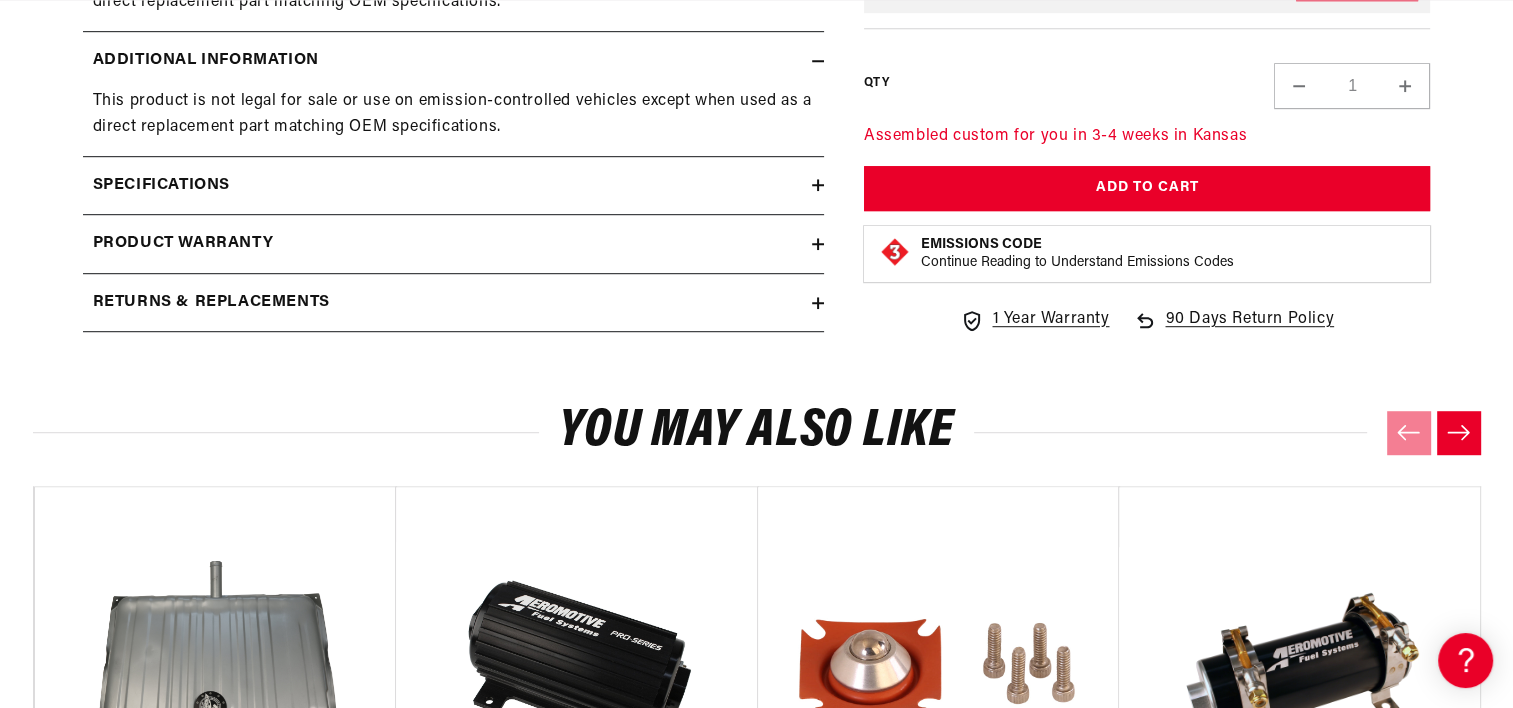 click 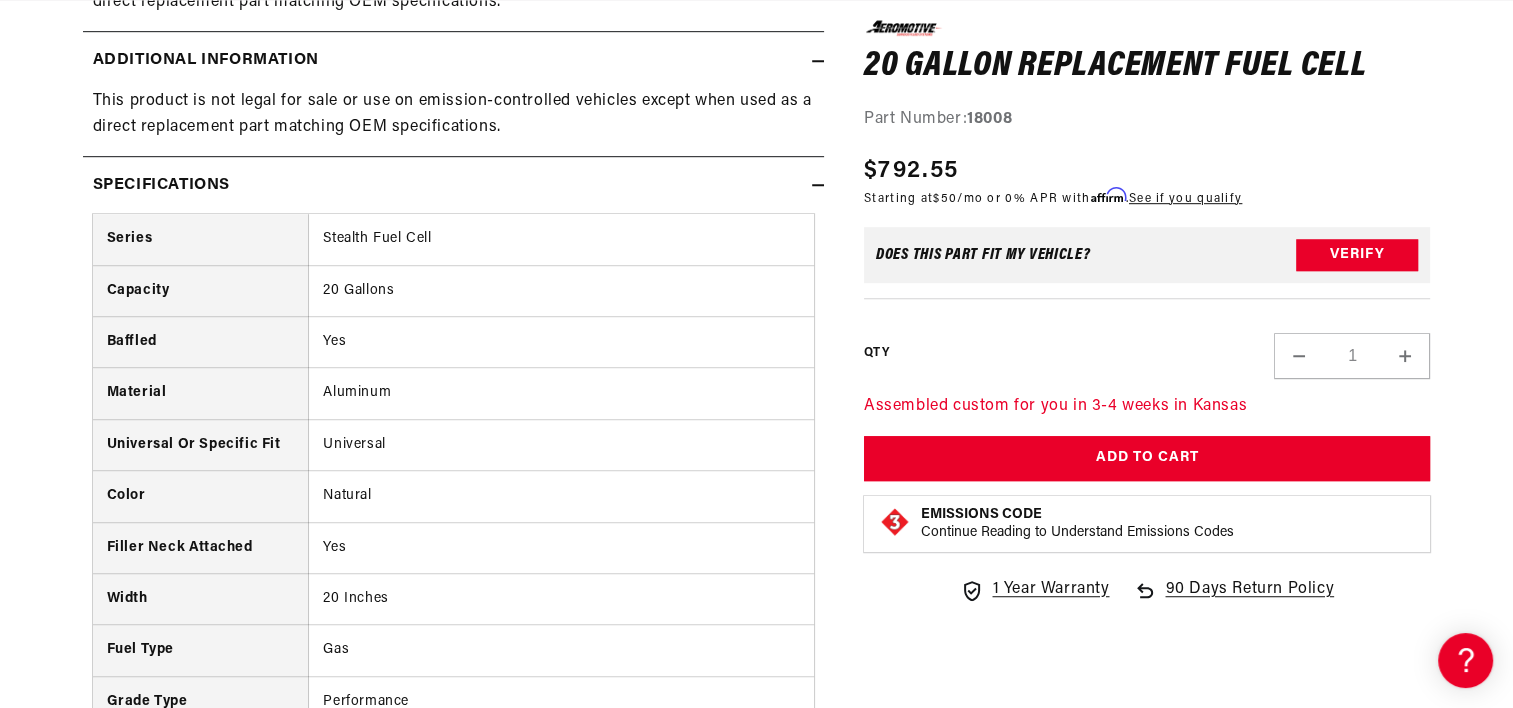 scroll, scrollTop: 0, scrollLeft: 0, axis: both 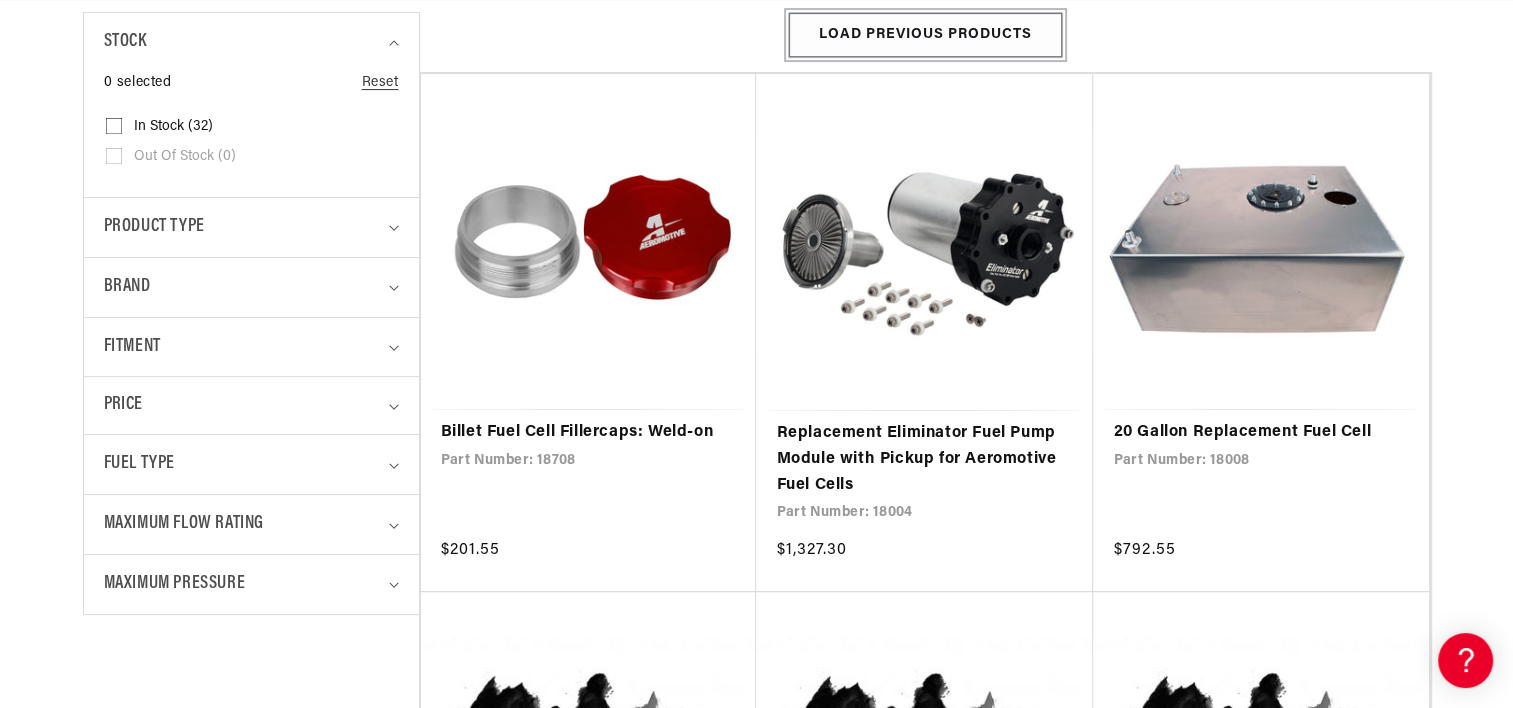 click on "Load Previous Products" at bounding box center (925, 35) 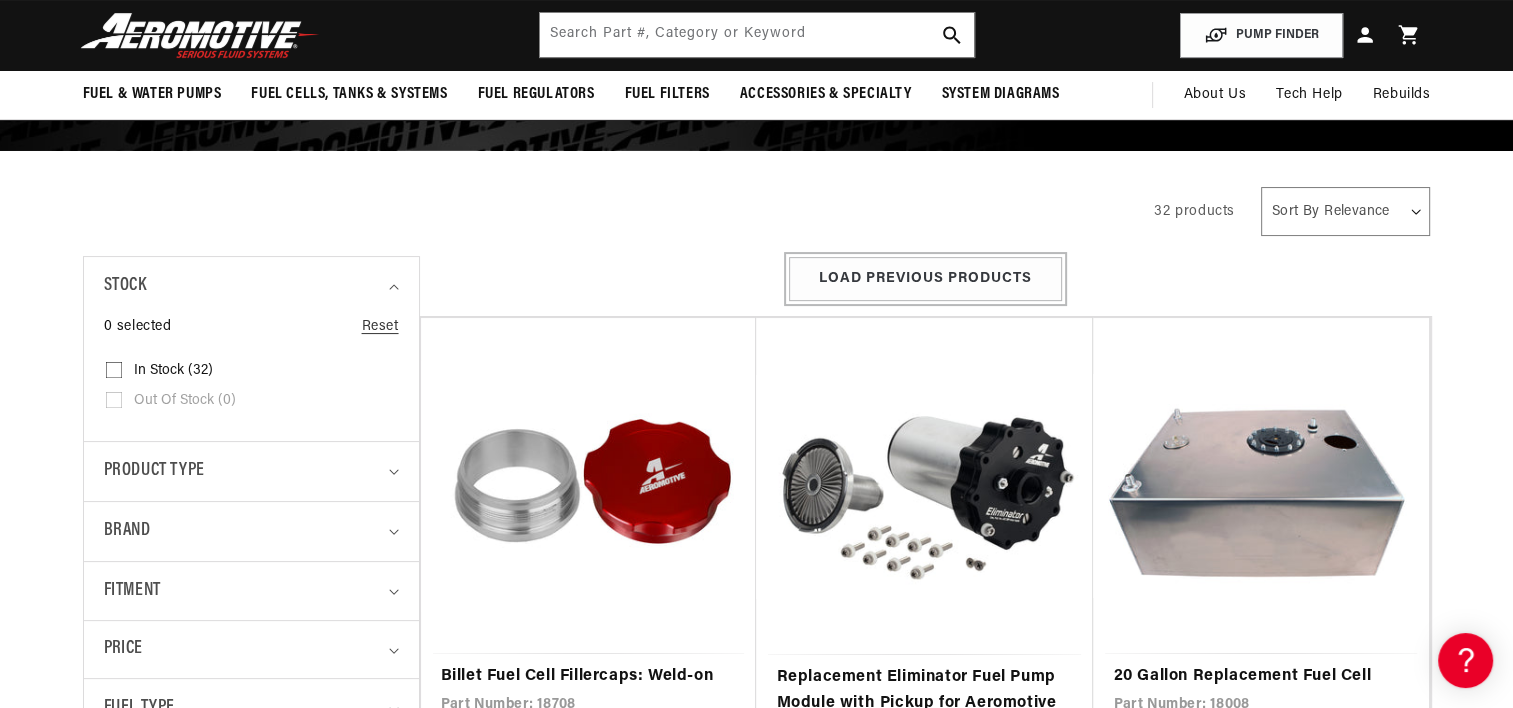 scroll, scrollTop: 0, scrollLeft: 0, axis: both 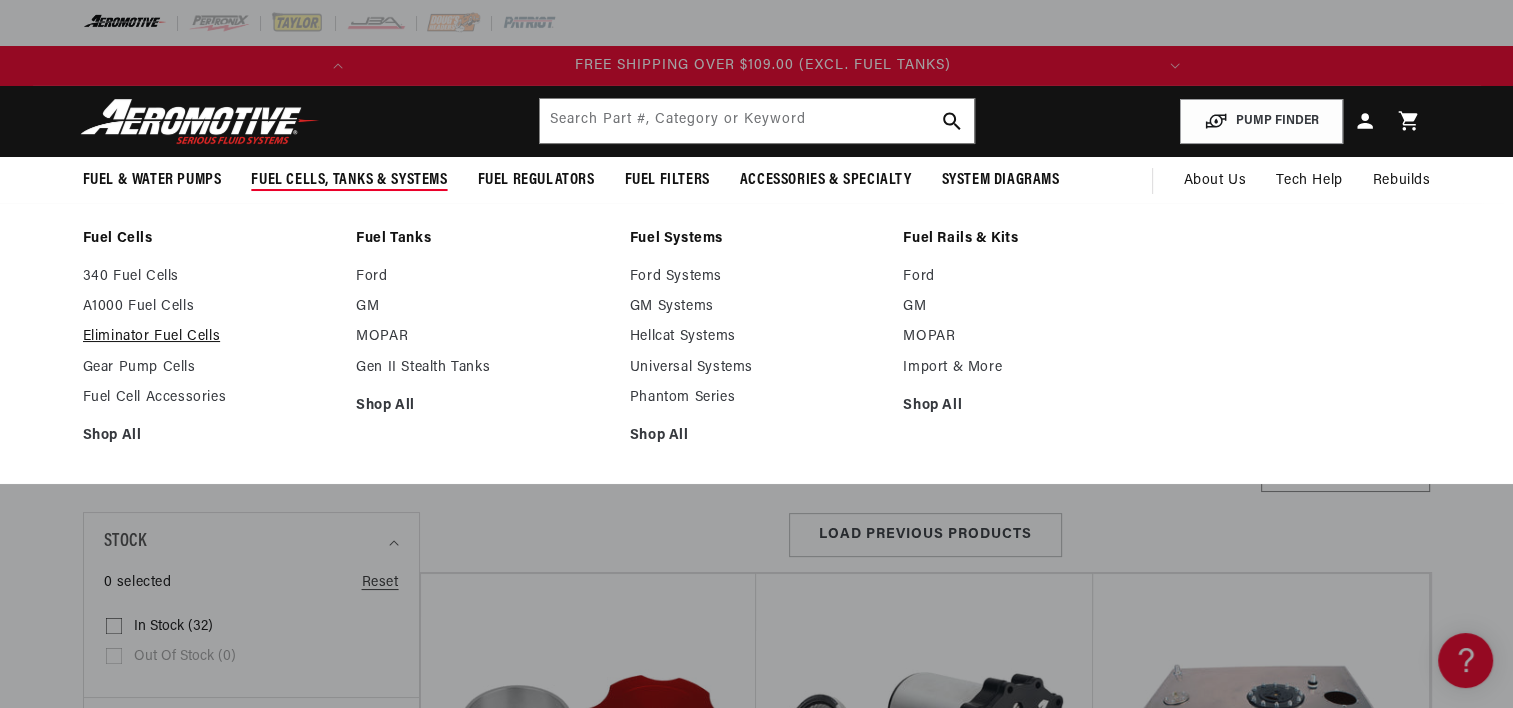 click on "Eliminator Fuel Cells" at bounding box center (210, 337) 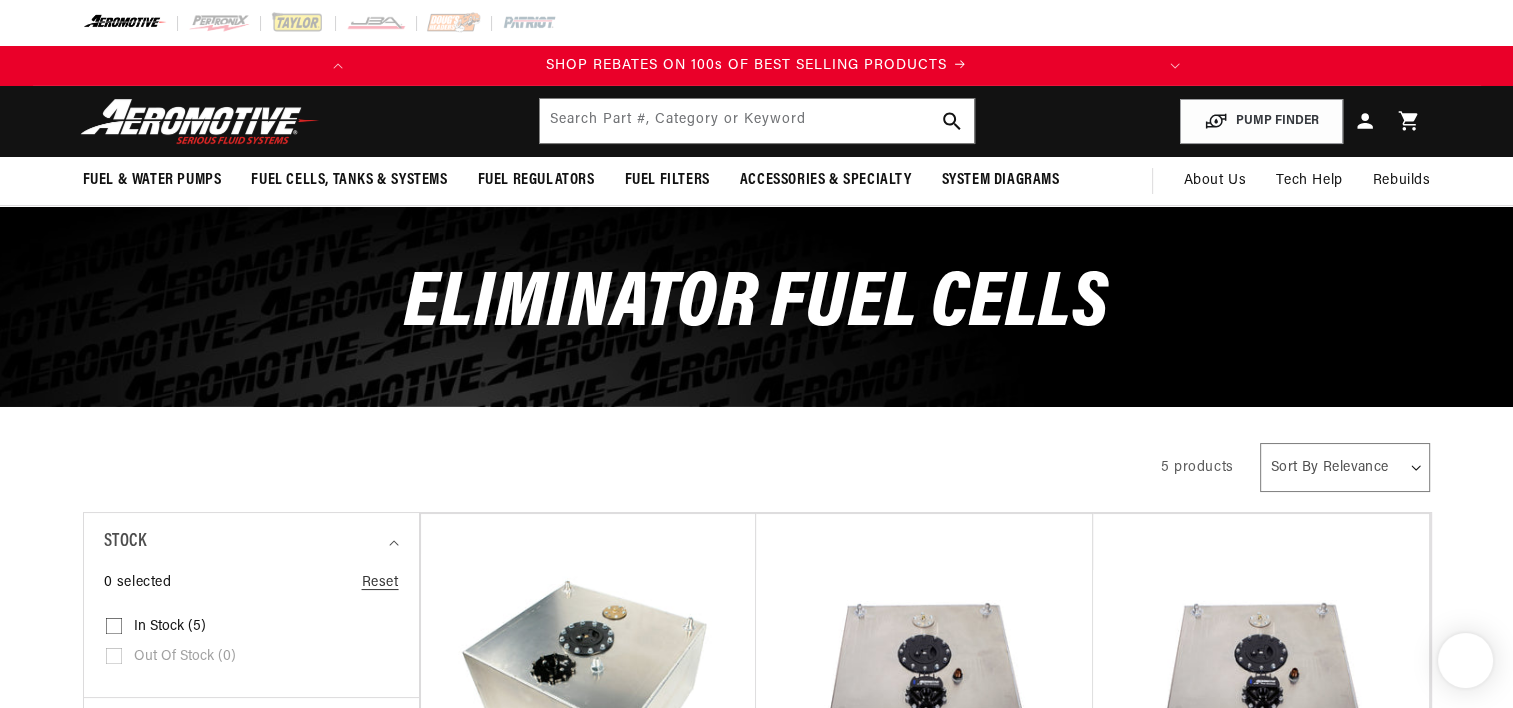 scroll, scrollTop: 141, scrollLeft: 0, axis: vertical 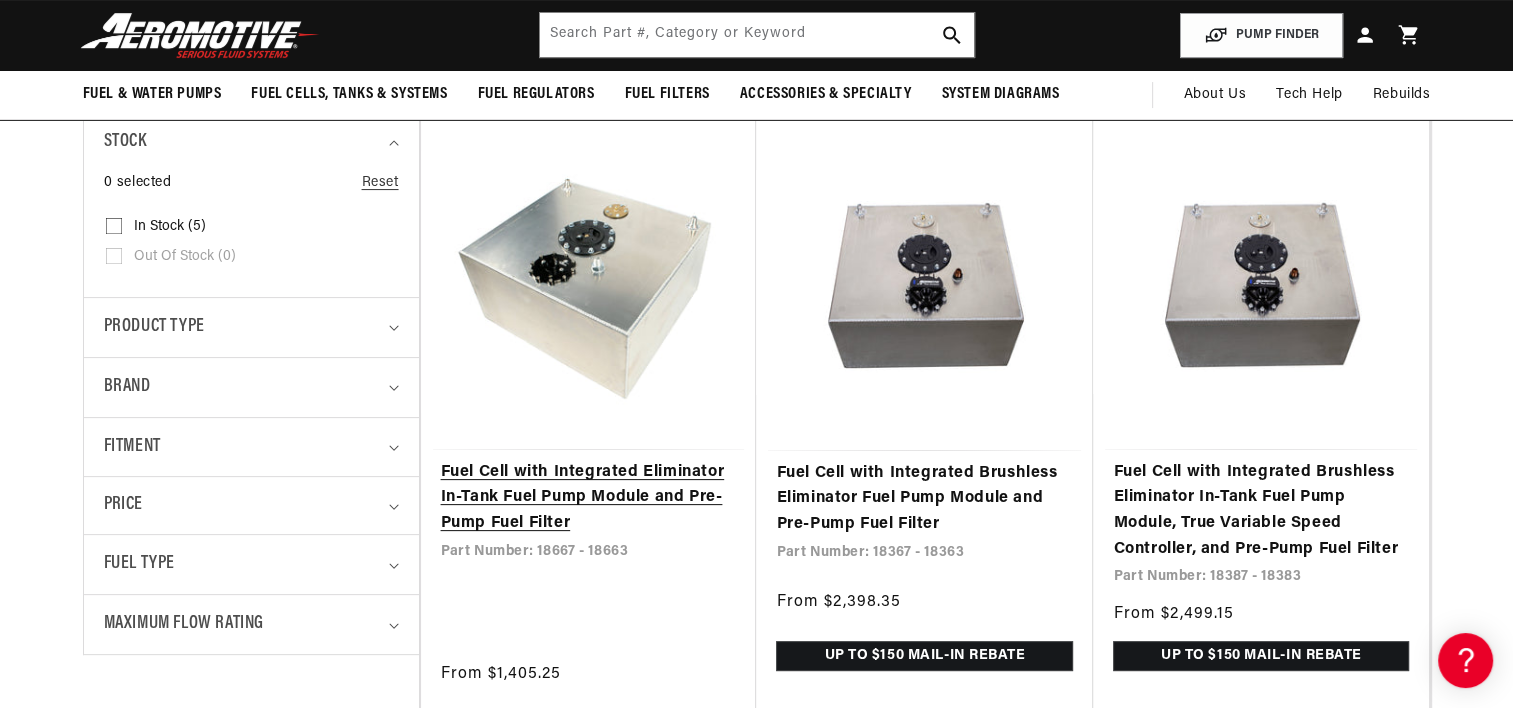 click on "Fuel Cell with Integrated Eliminator In-Tank Fuel Pump Module and Pre-Pump Fuel Filter" at bounding box center (589, 498) 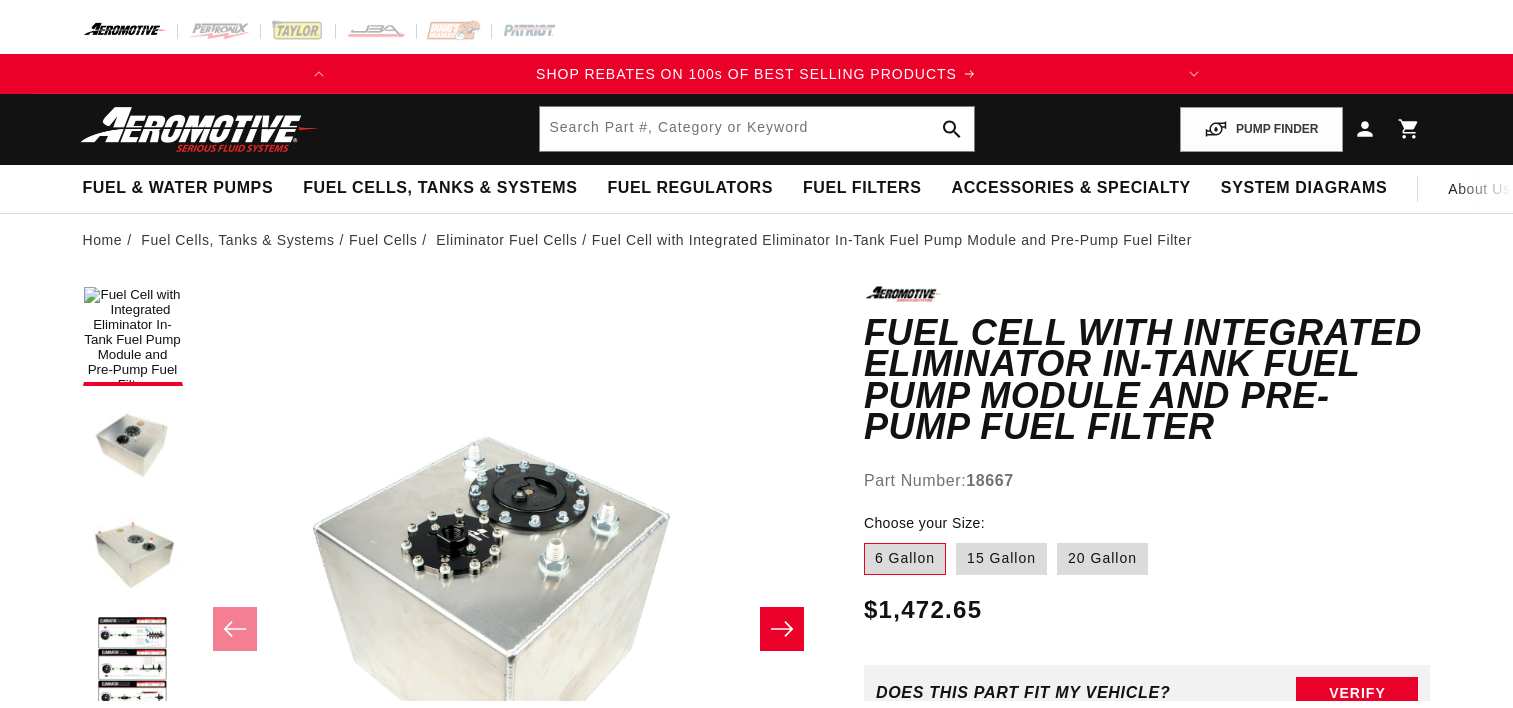scroll, scrollTop: 0, scrollLeft: 0, axis: both 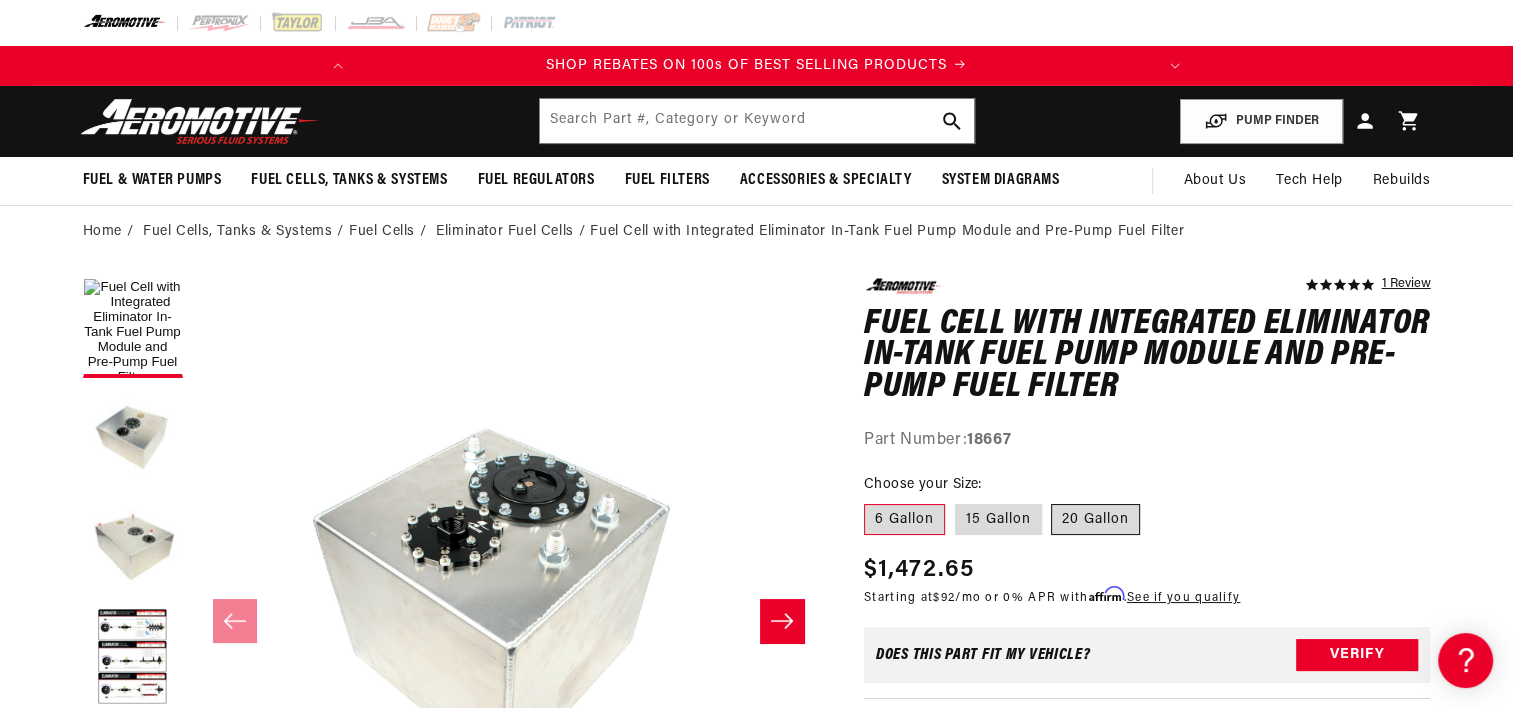 click on "20 Gallon" at bounding box center [1095, 520] 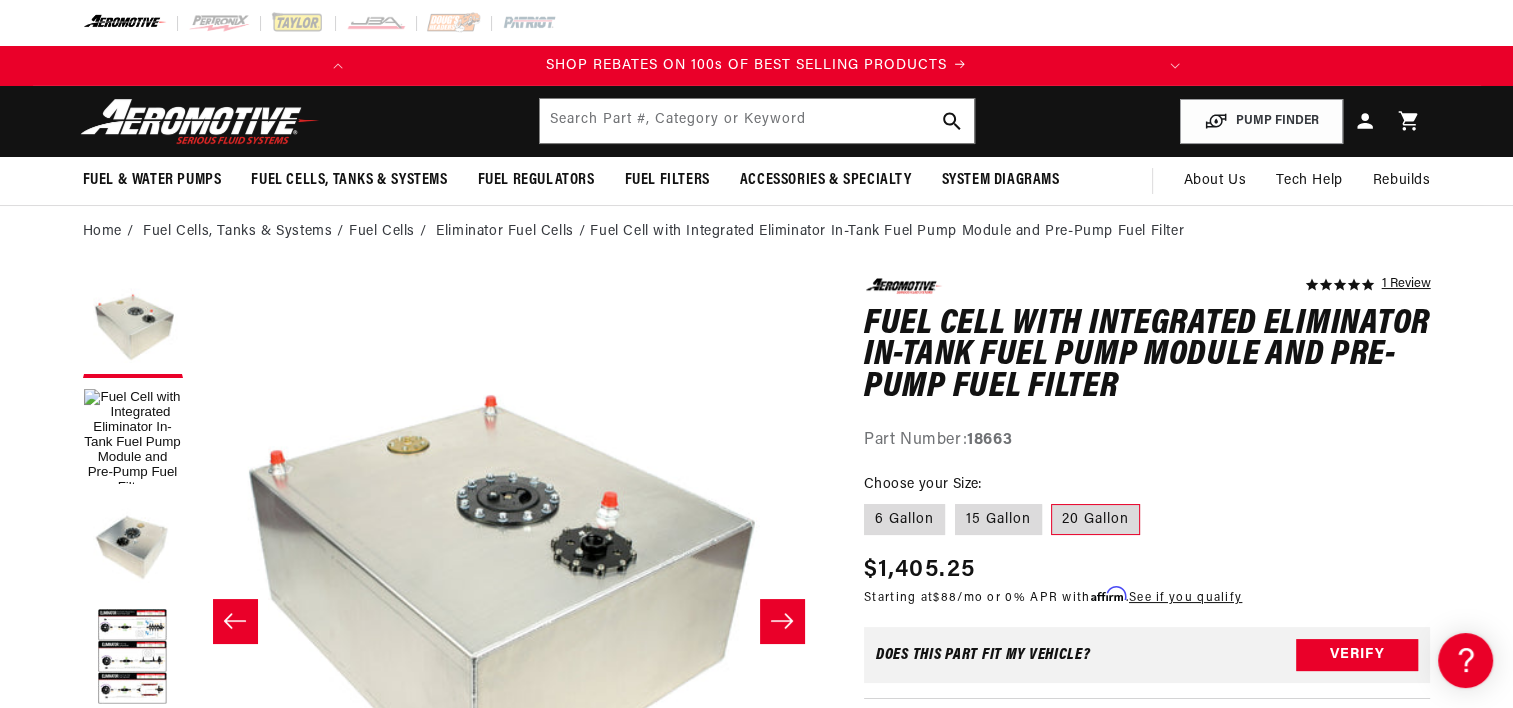 scroll, scrollTop: 0, scrollLeft: 0, axis: both 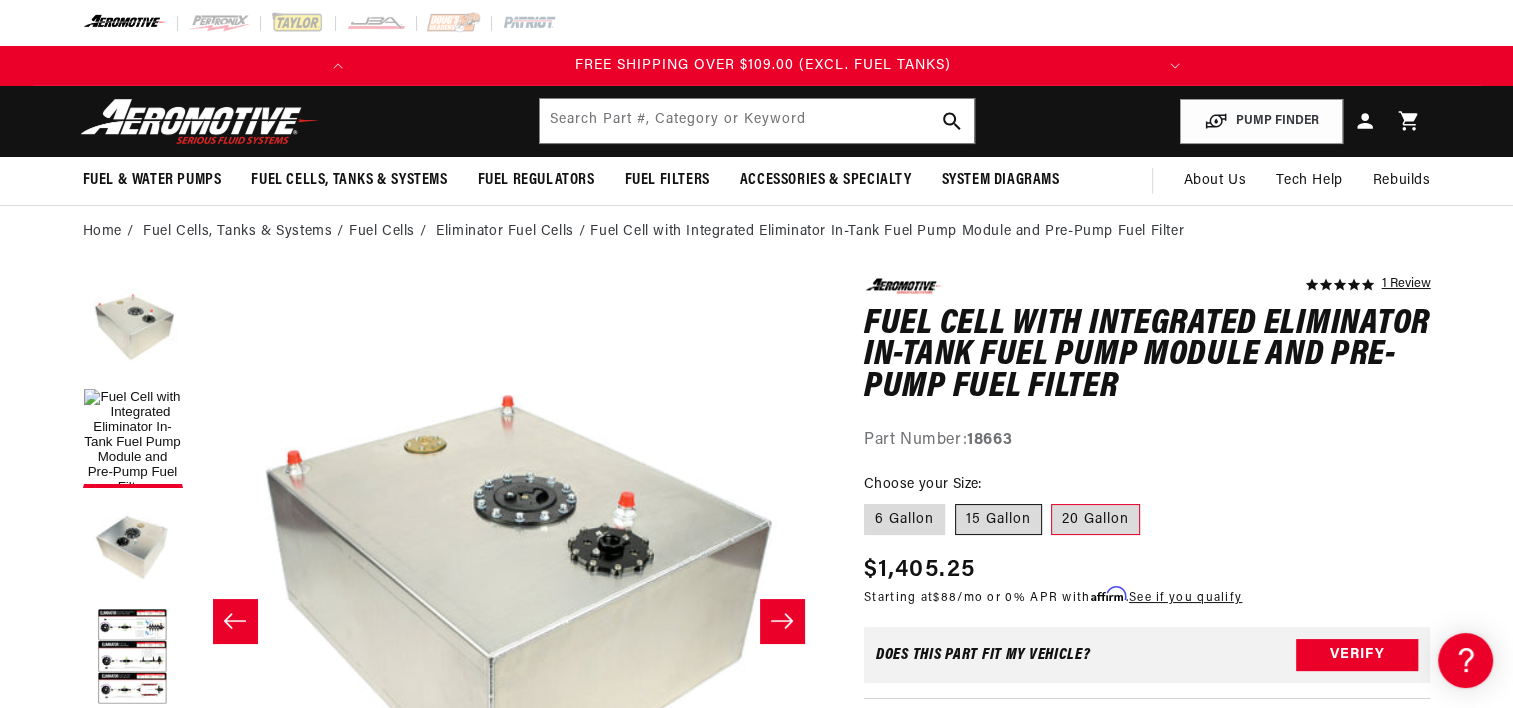 click on "15 Gallon" at bounding box center [998, 520] 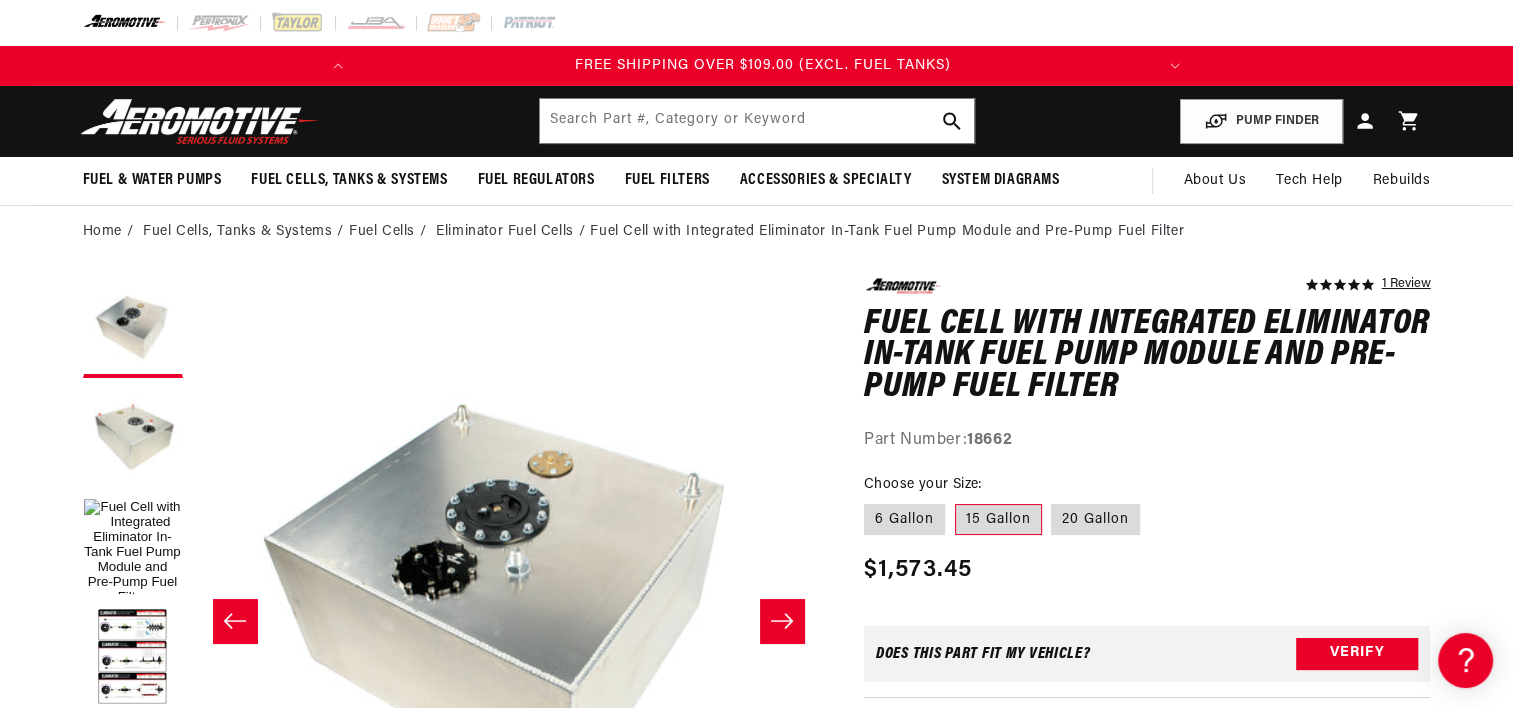 scroll, scrollTop: 0, scrollLeft: 0, axis: both 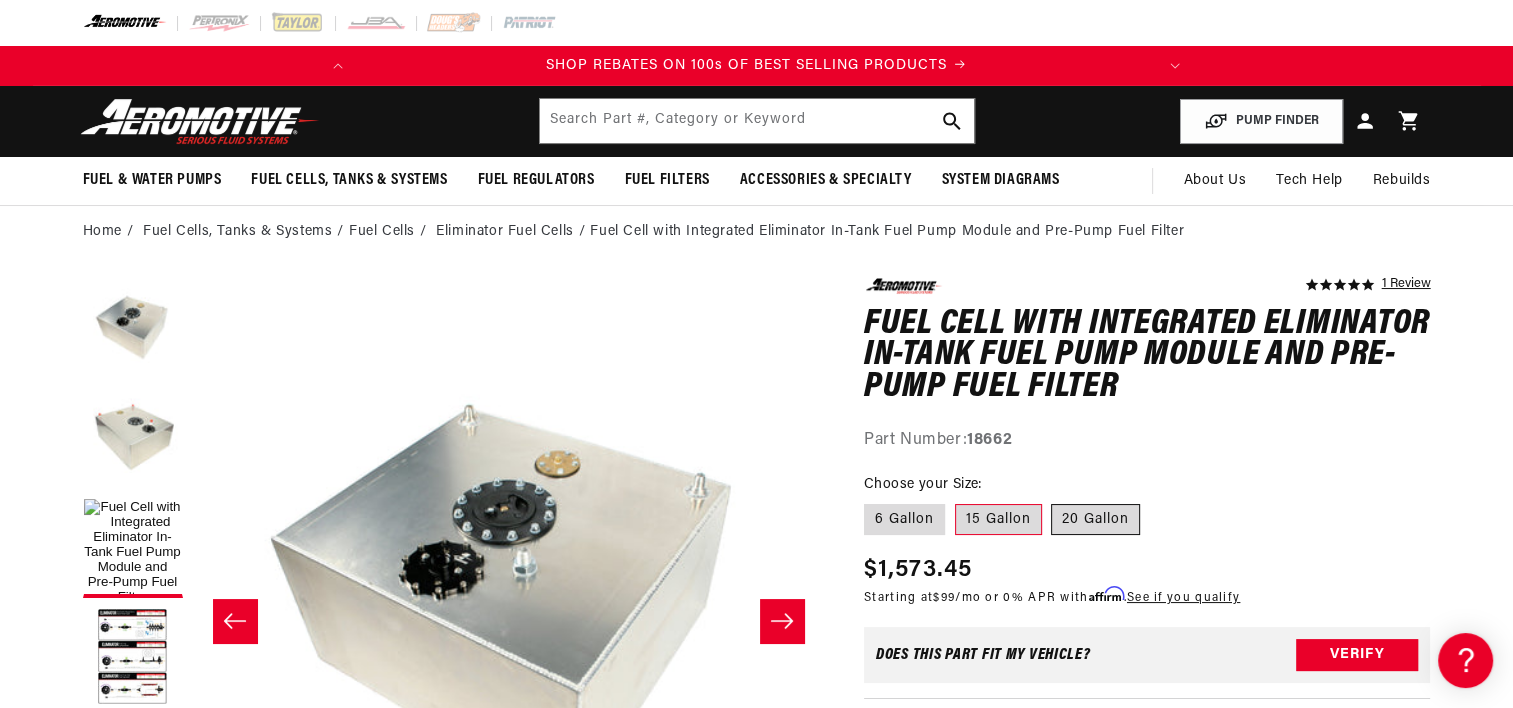 click on "20 Gallon" at bounding box center (1095, 520) 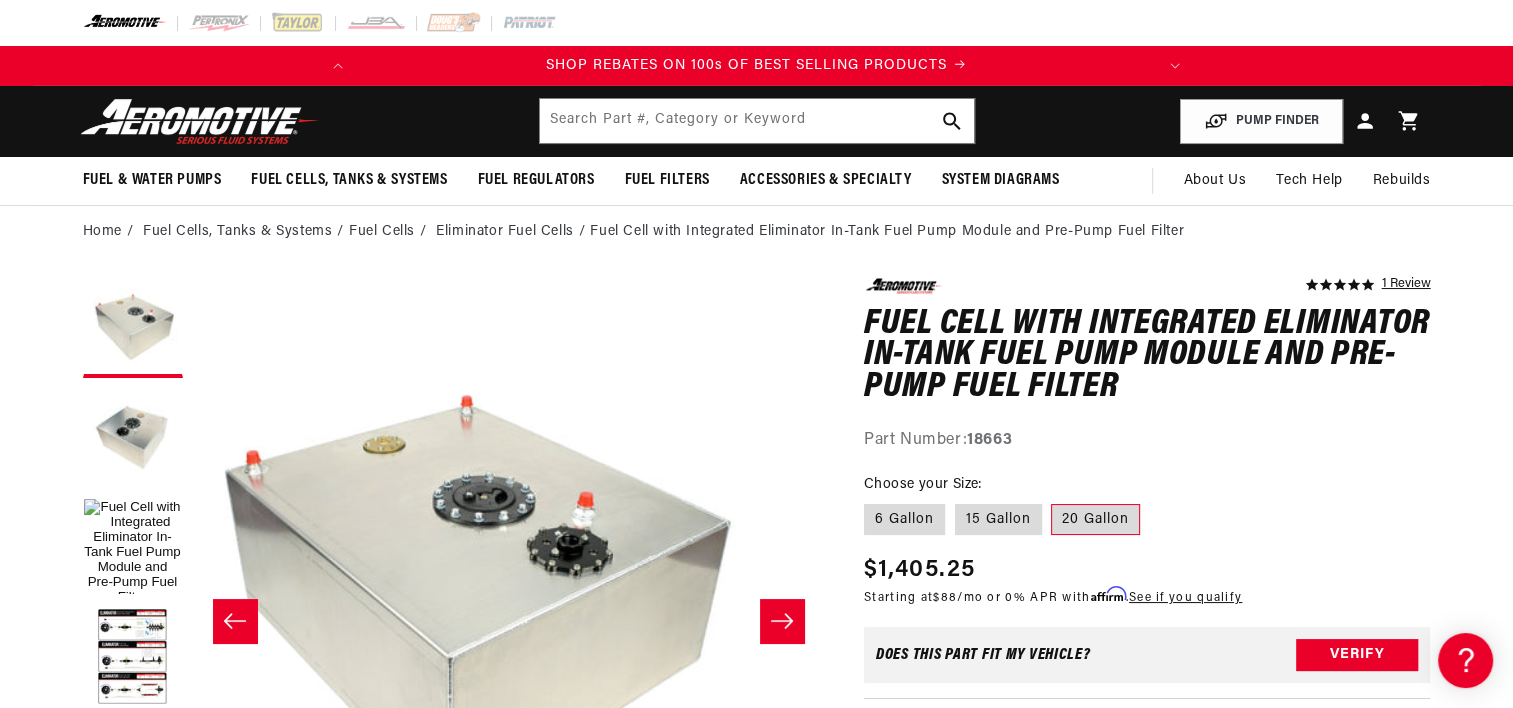 scroll, scrollTop: 0, scrollLeft: 0, axis: both 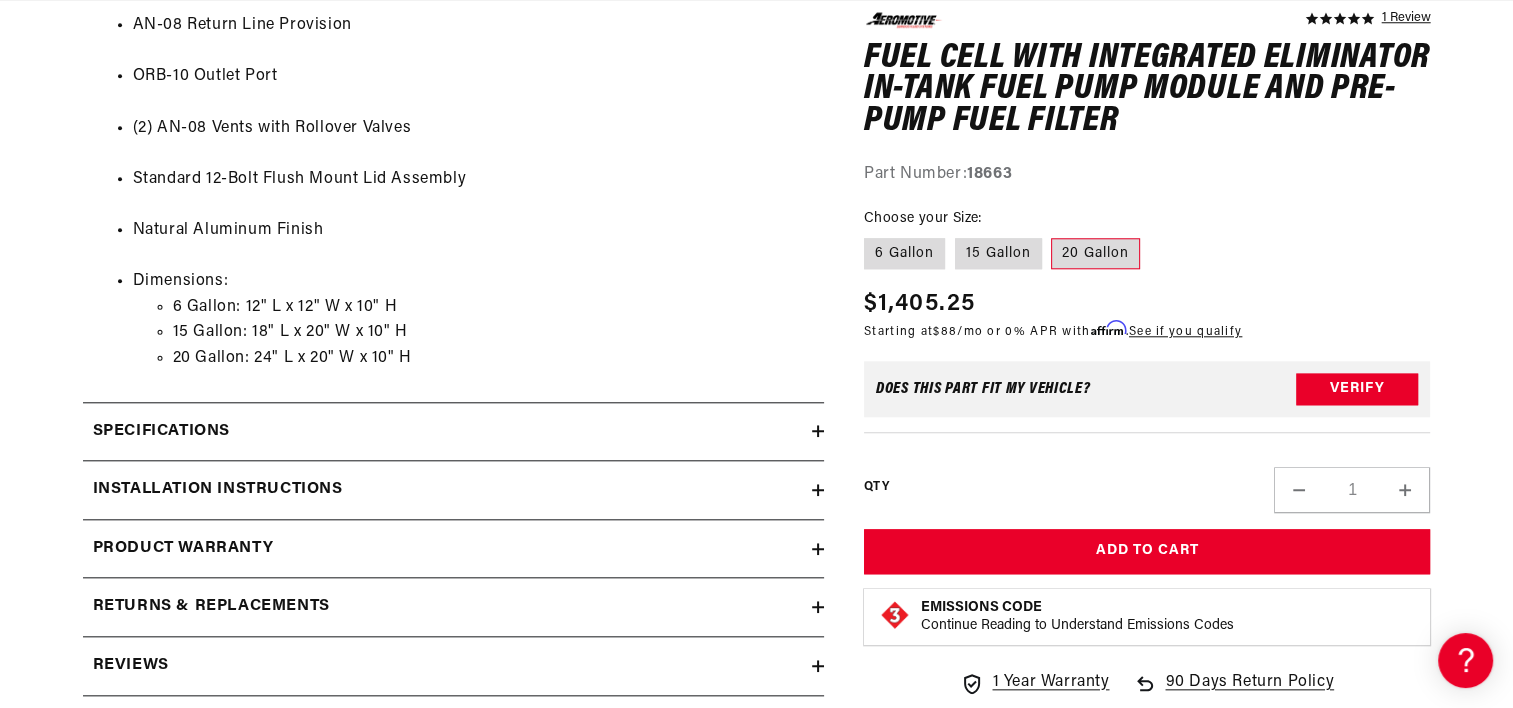 click 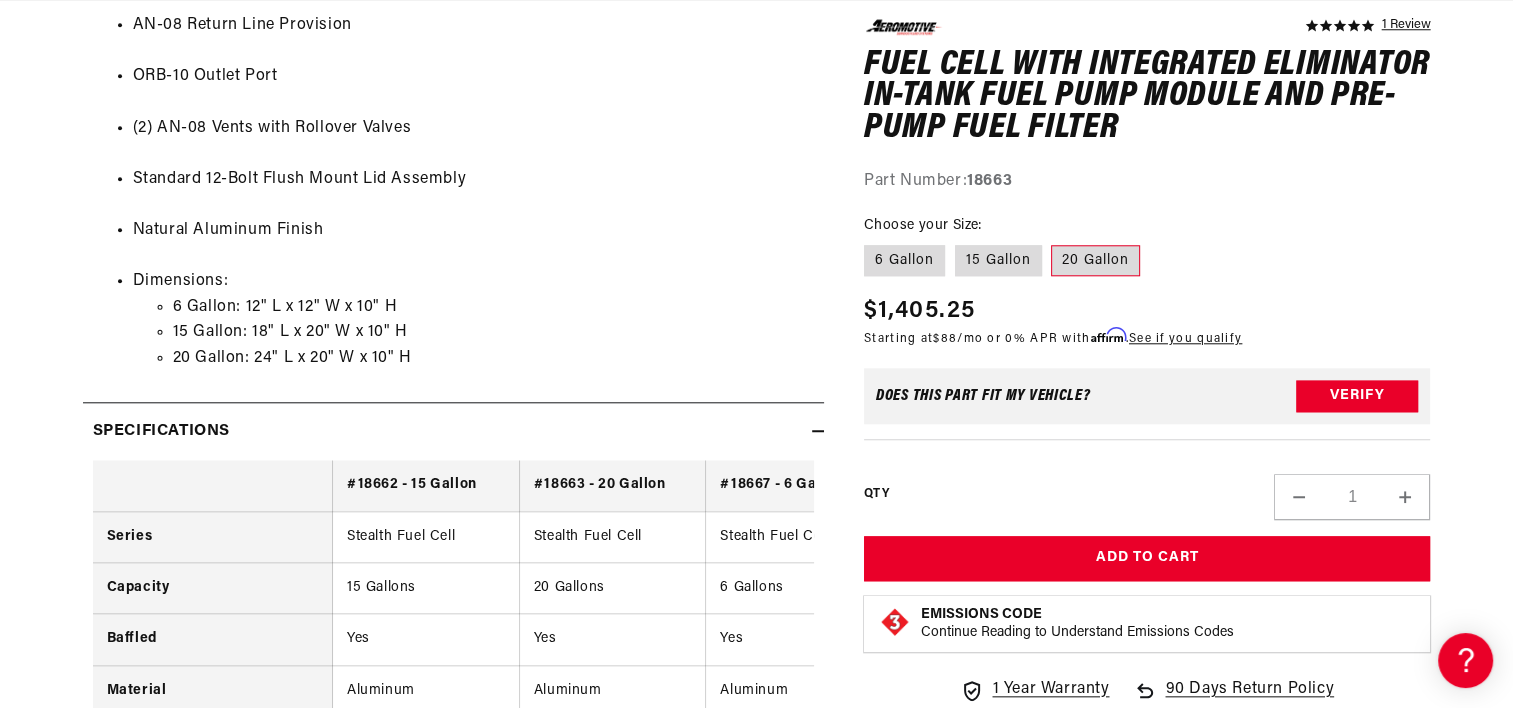 scroll, scrollTop: 0, scrollLeft: 0, axis: both 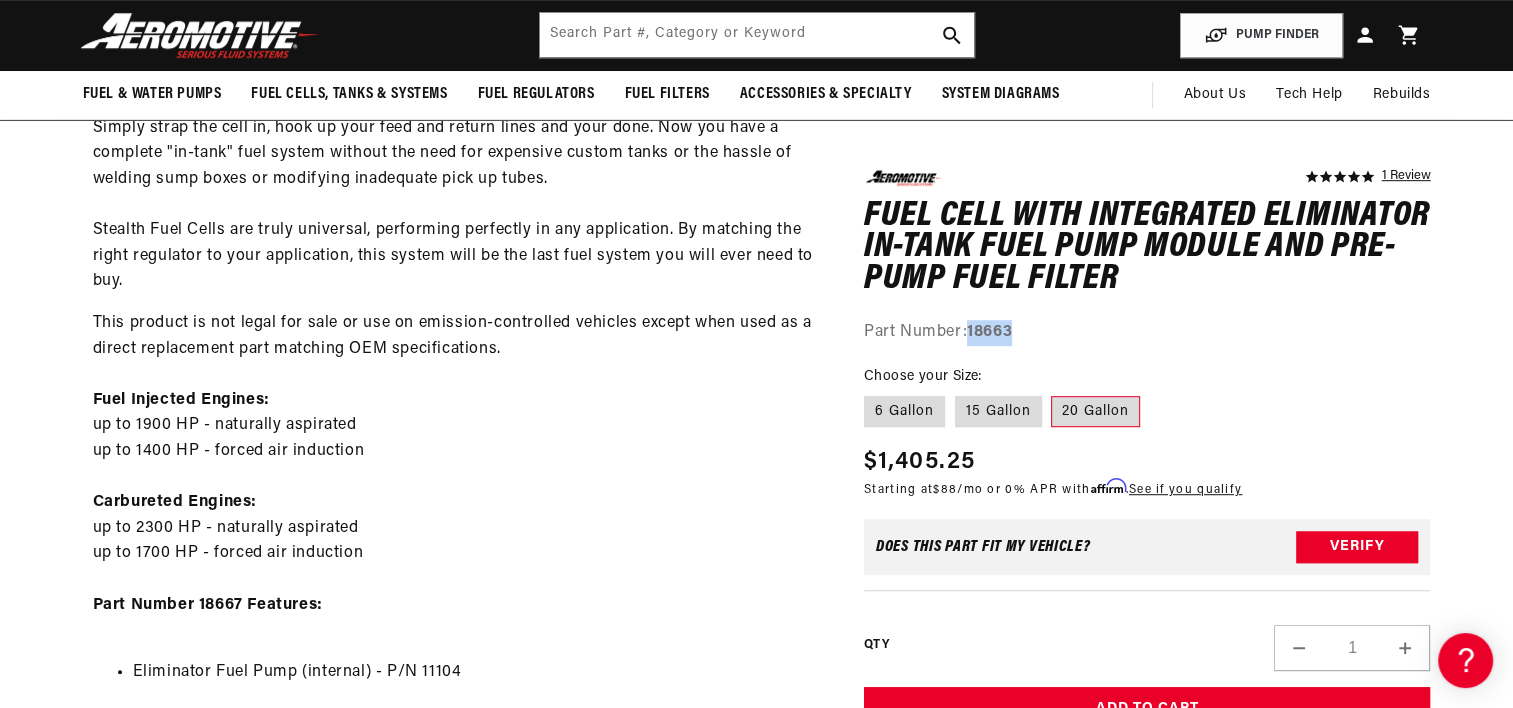 drag, startPoint x: 971, startPoint y: 329, endPoint x: 1136, endPoint y: 336, distance: 165.14842 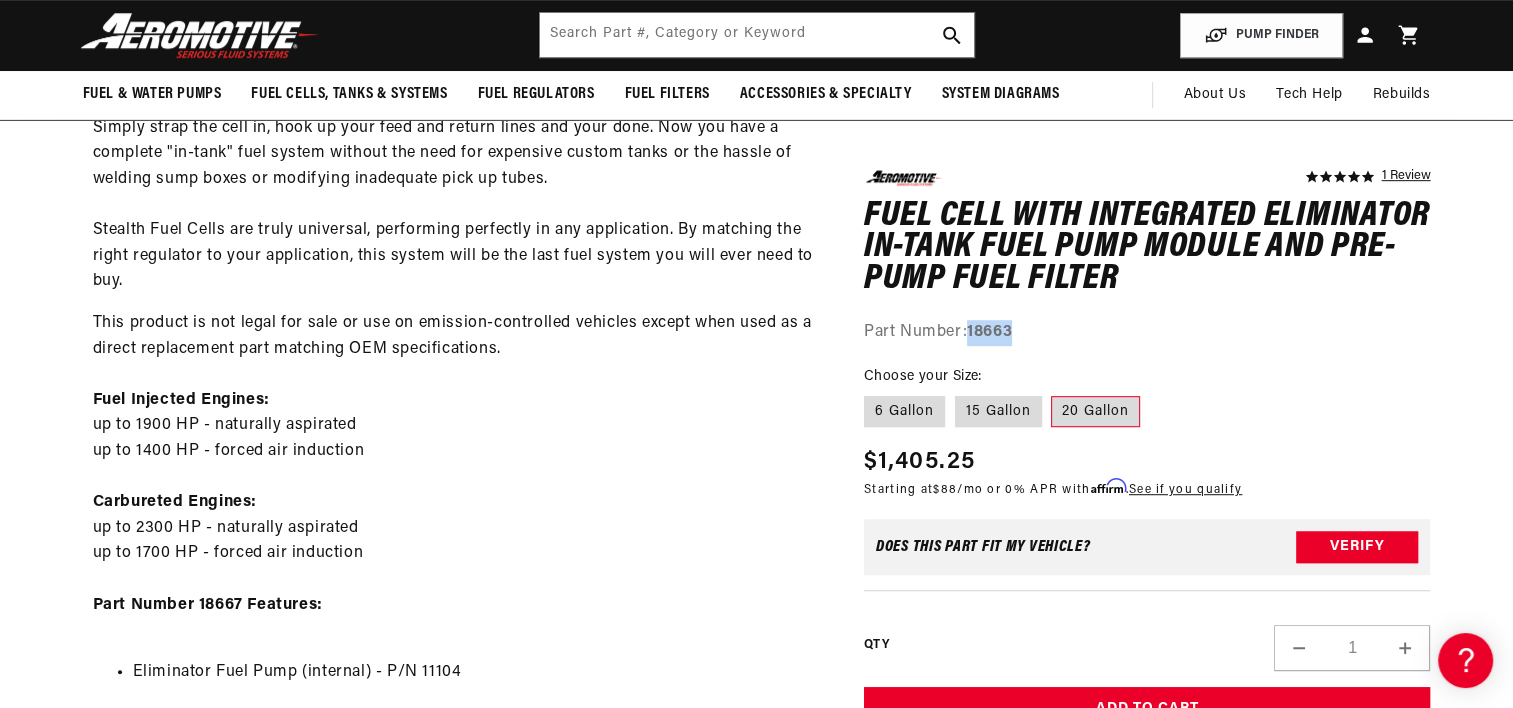 scroll, scrollTop: 0, scrollLeft: 0, axis: both 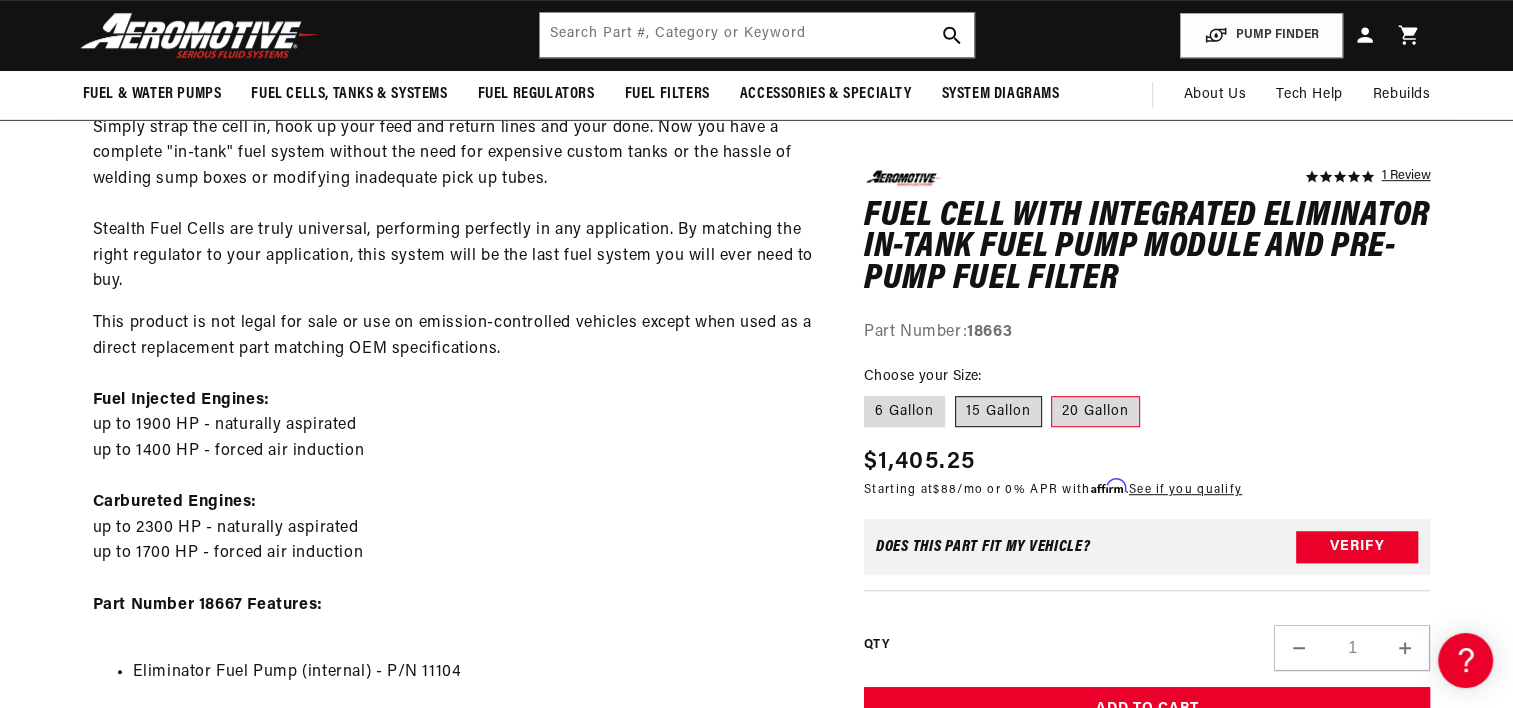 click on "15 Gallon" at bounding box center (998, 411) 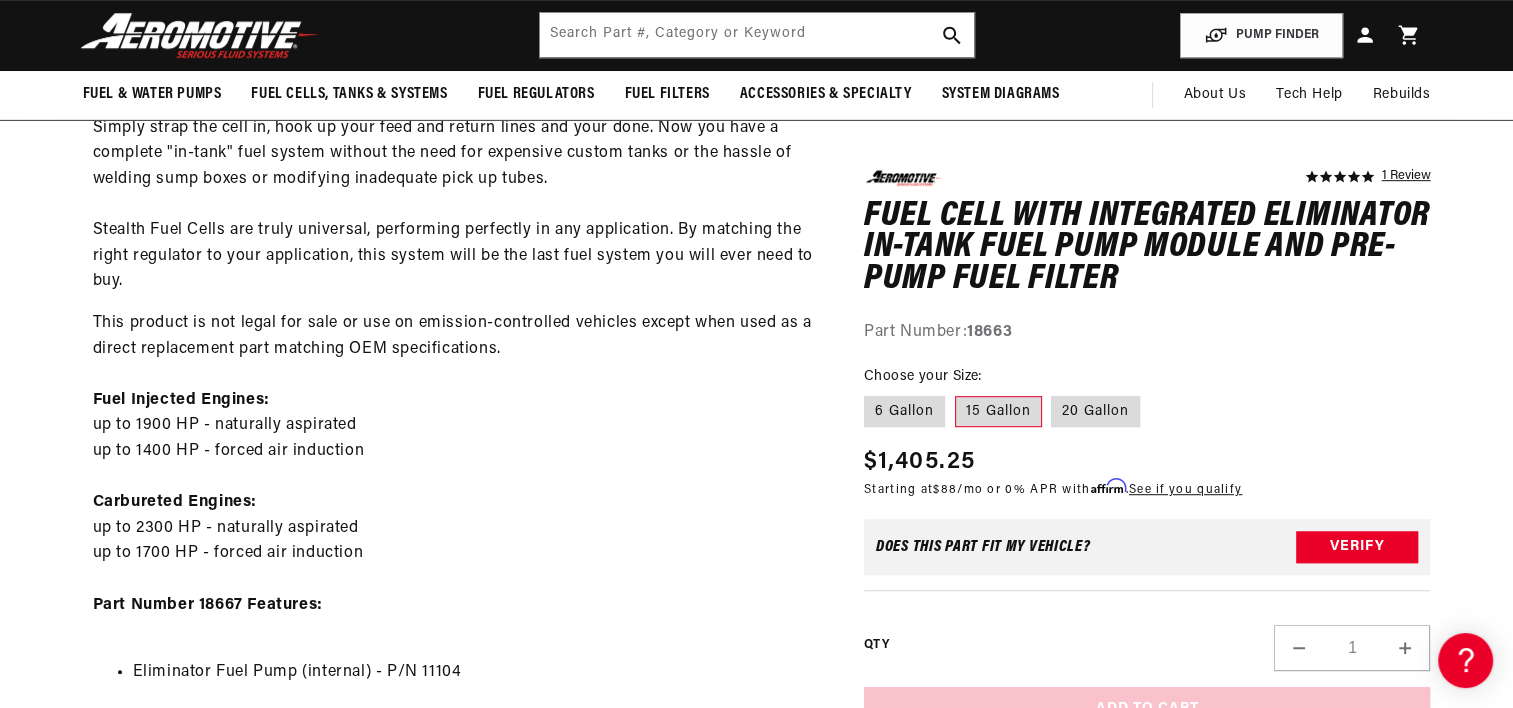 scroll, scrollTop: 0, scrollLeft: 0, axis: both 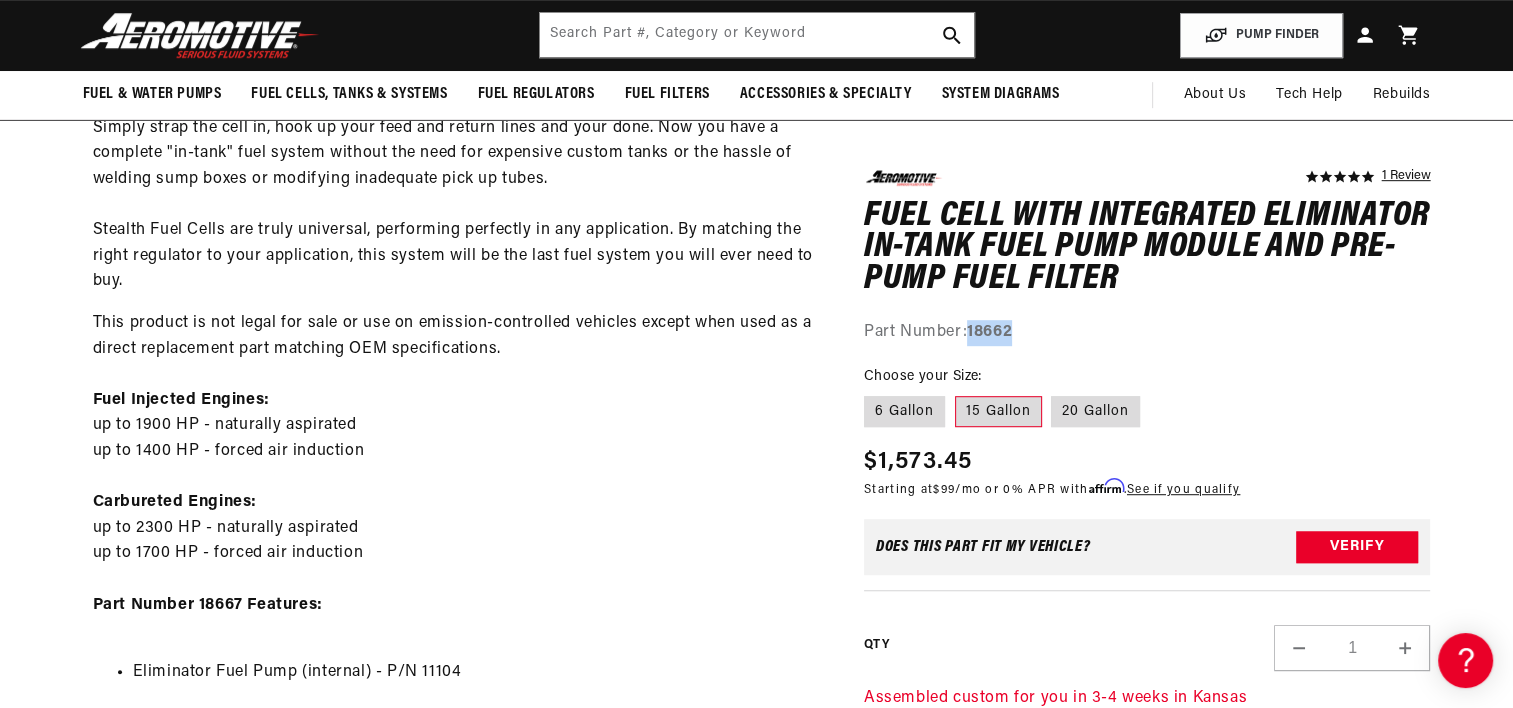 drag, startPoint x: 969, startPoint y: 329, endPoint x: 1072, endPoint y: 320, distance: 103.392456 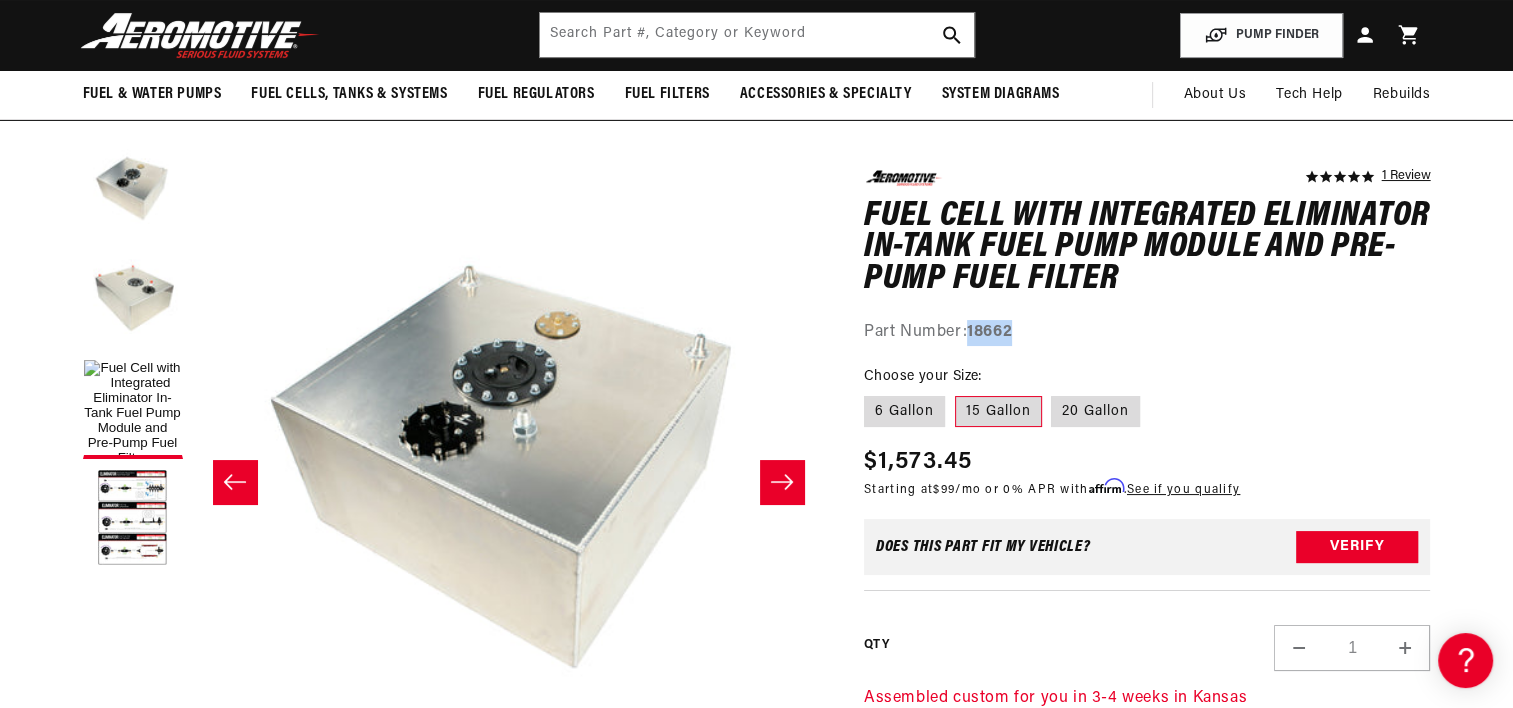 scroll, scrollTop: 100, scrollLeft: 0, axis: vertical 